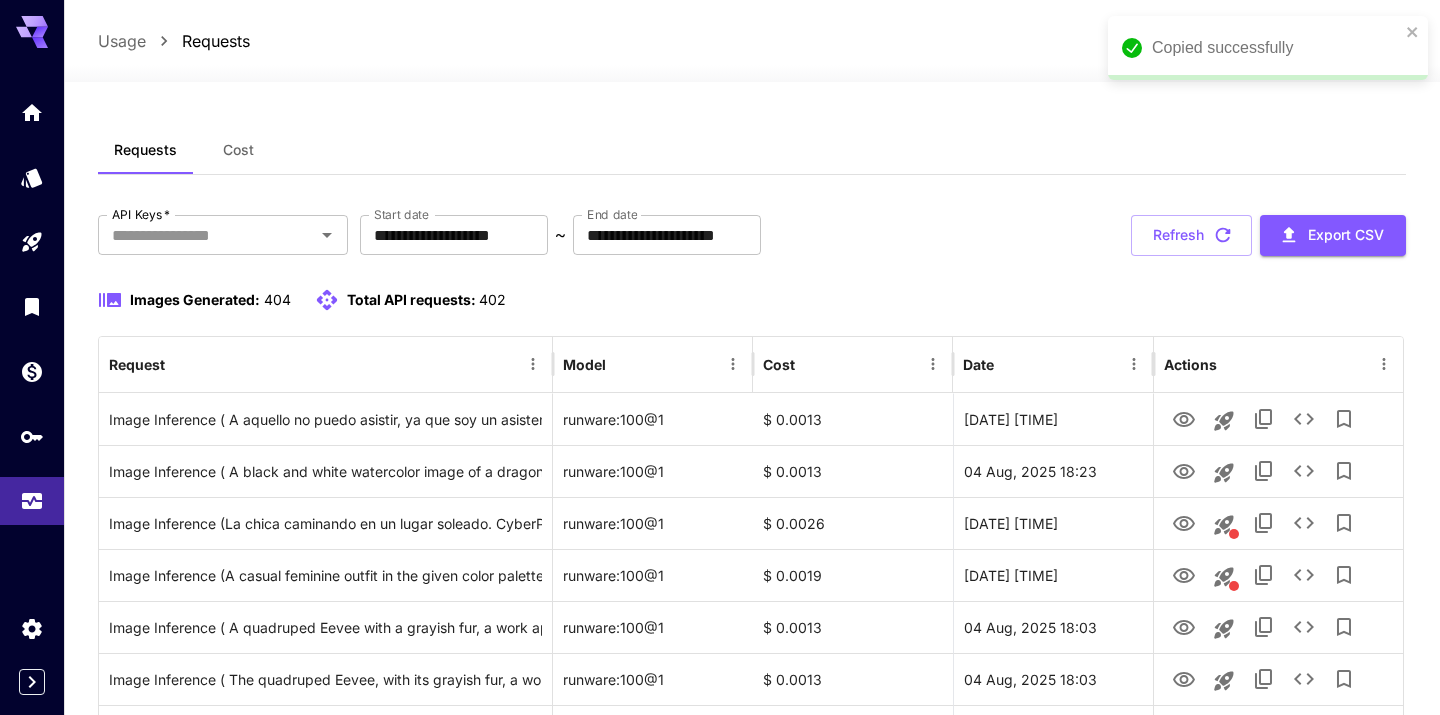scroll, scrollTop: 2391, scrollLeft: 0, axis: vertical 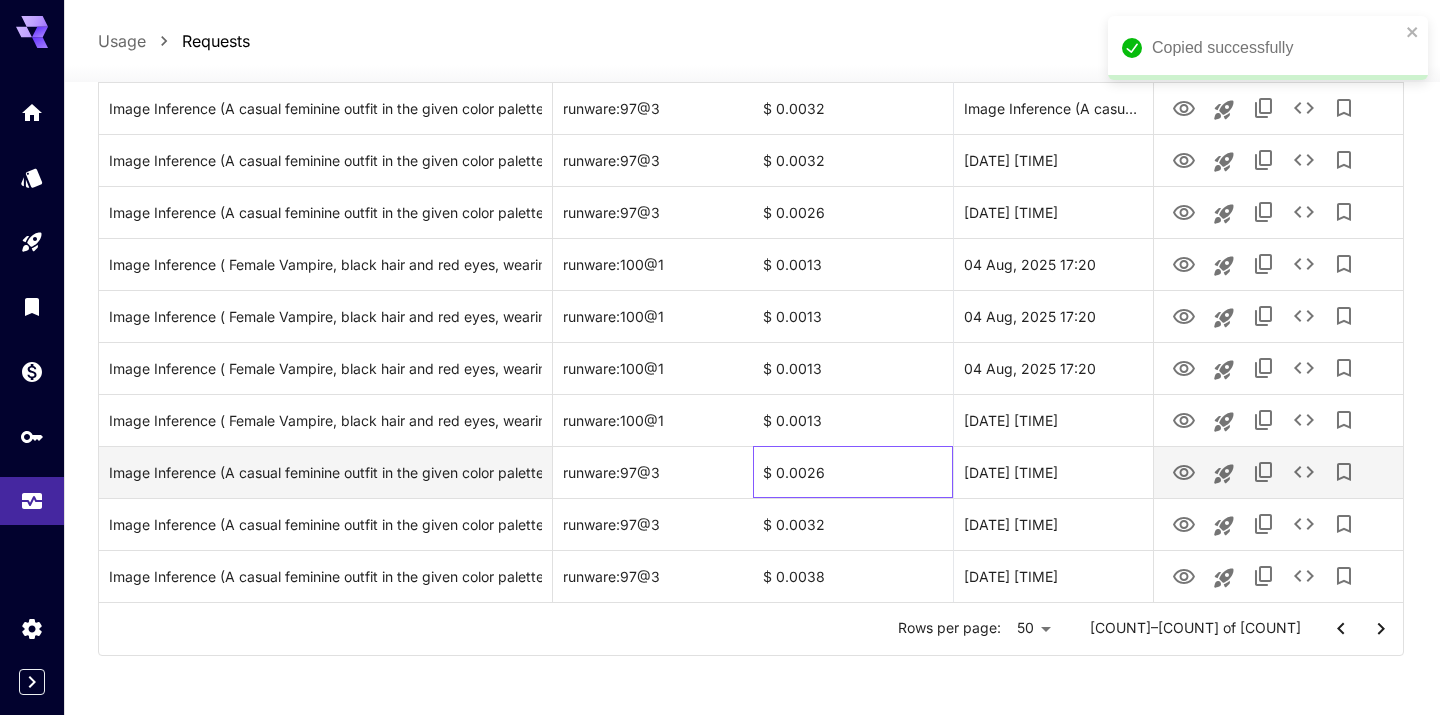 click on "$ 0.0026" at bounding box center [853, 472] 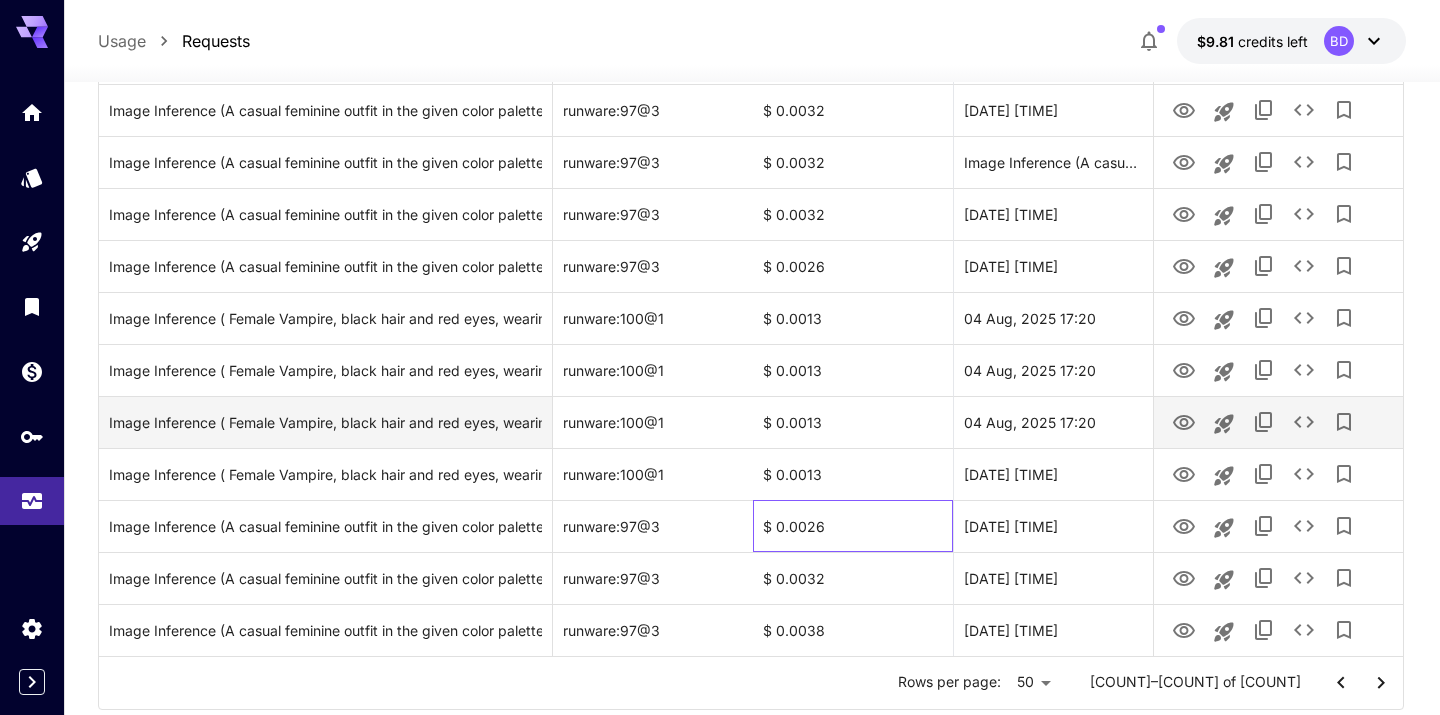 scroll, scrollTop: 2305, scrollLeft: 0, axis: vertical 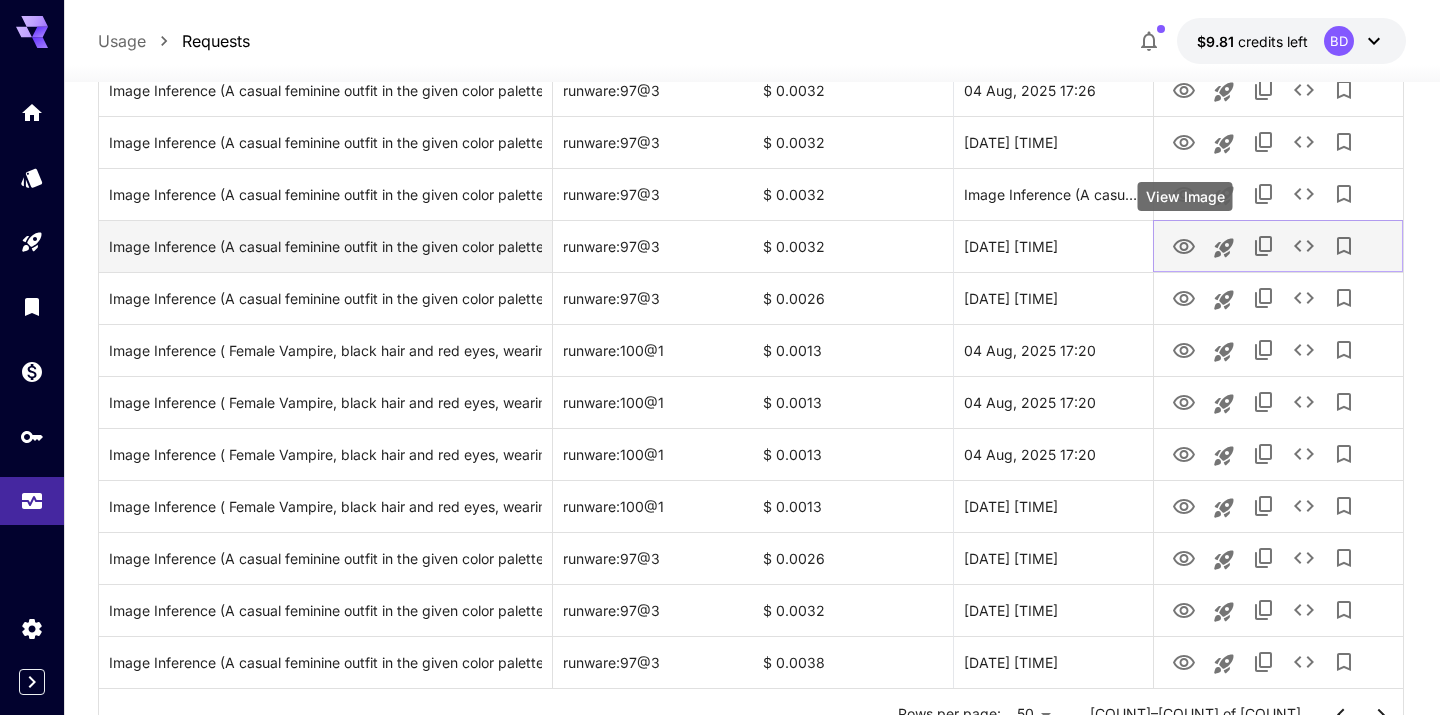 click 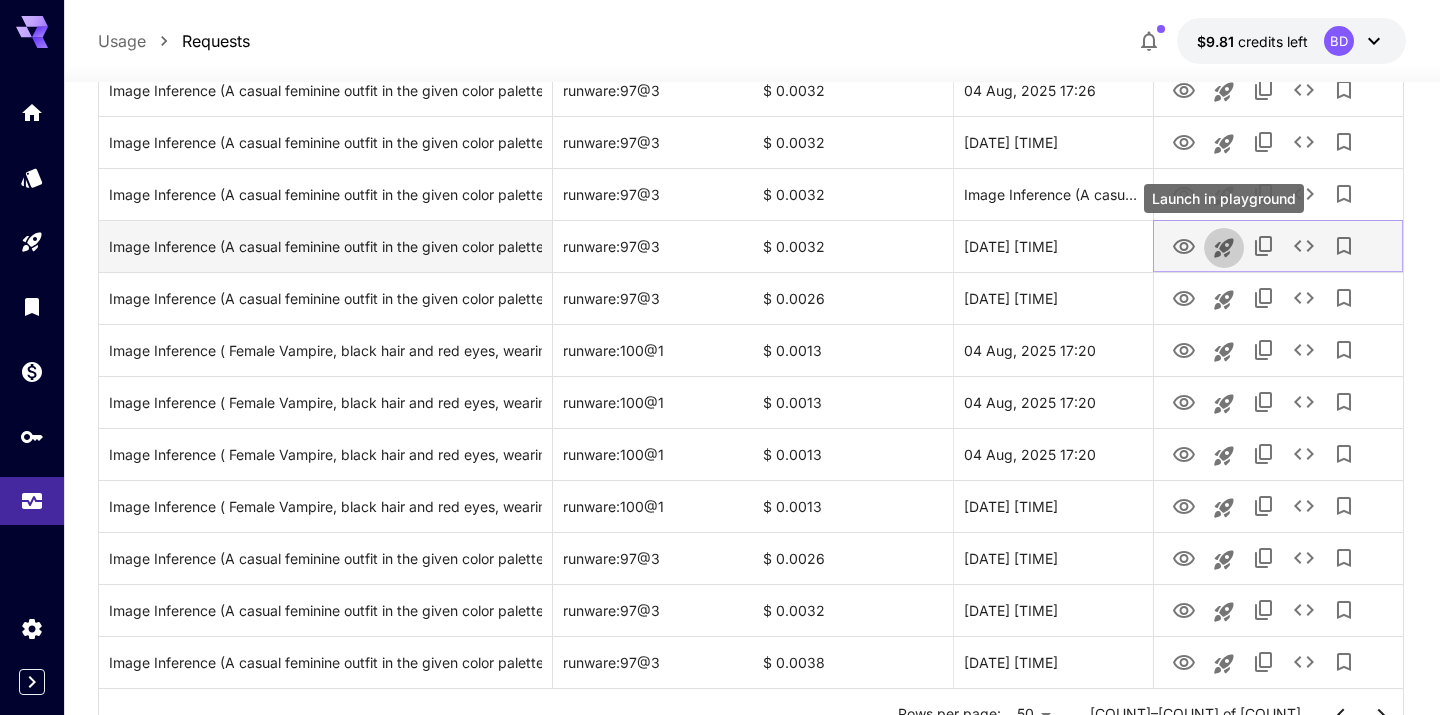 click 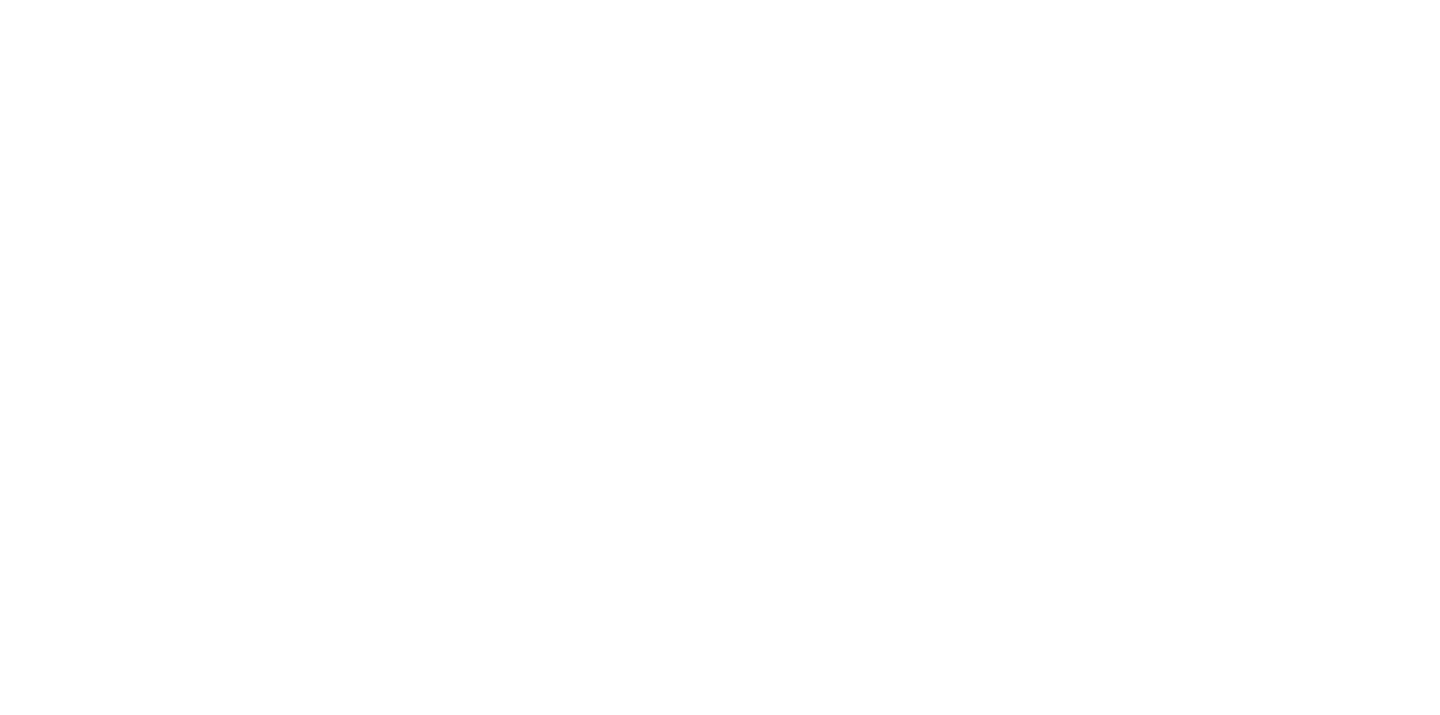 scroll, scrollTop: 0, scrollLeft: 0, axis: both 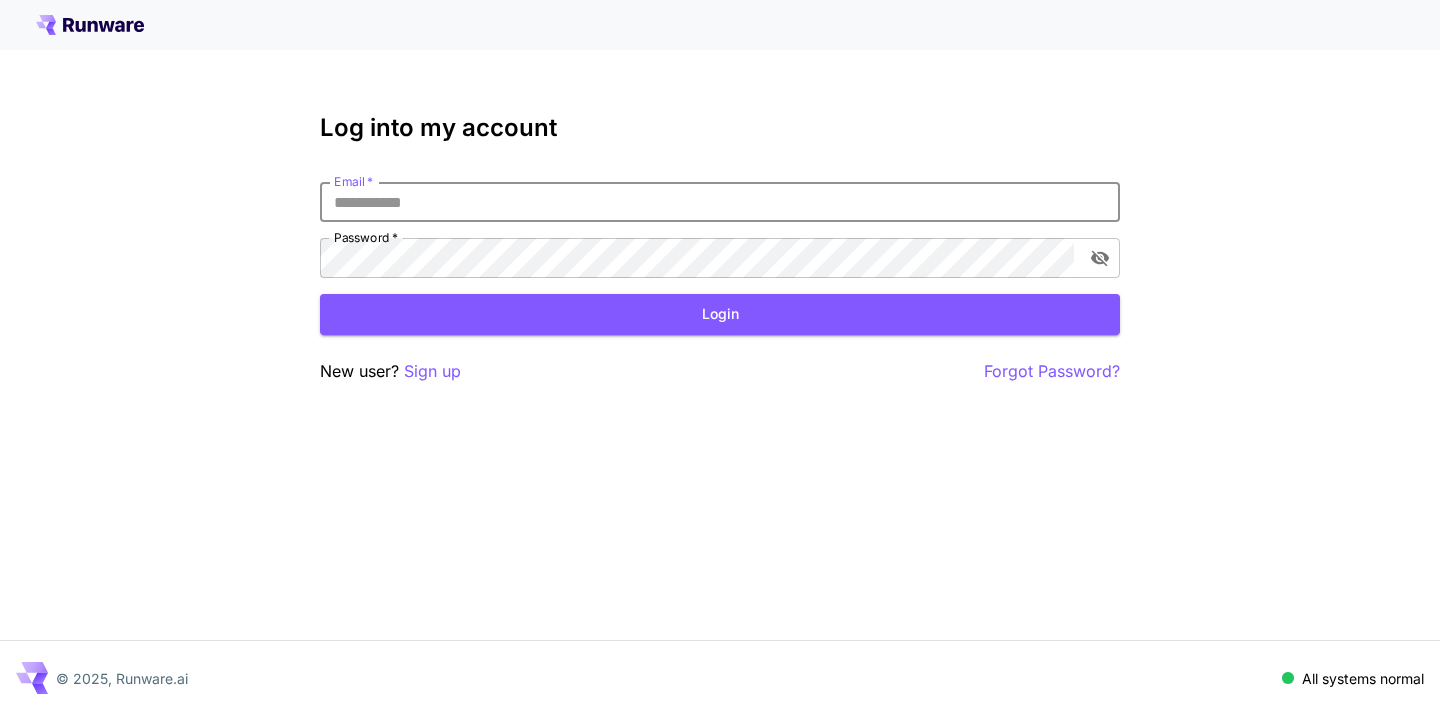 click on "Email   *" at bounding box center (720, 202) 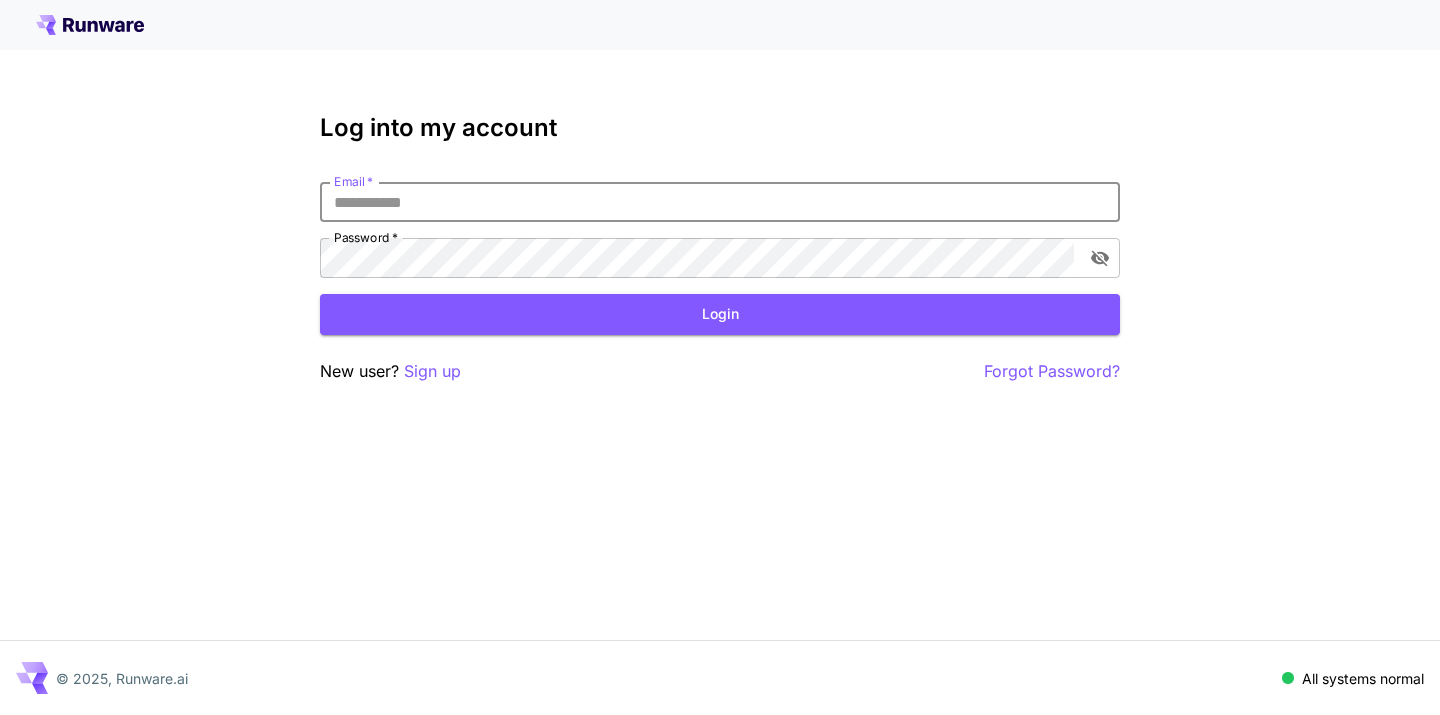 type on "**********" 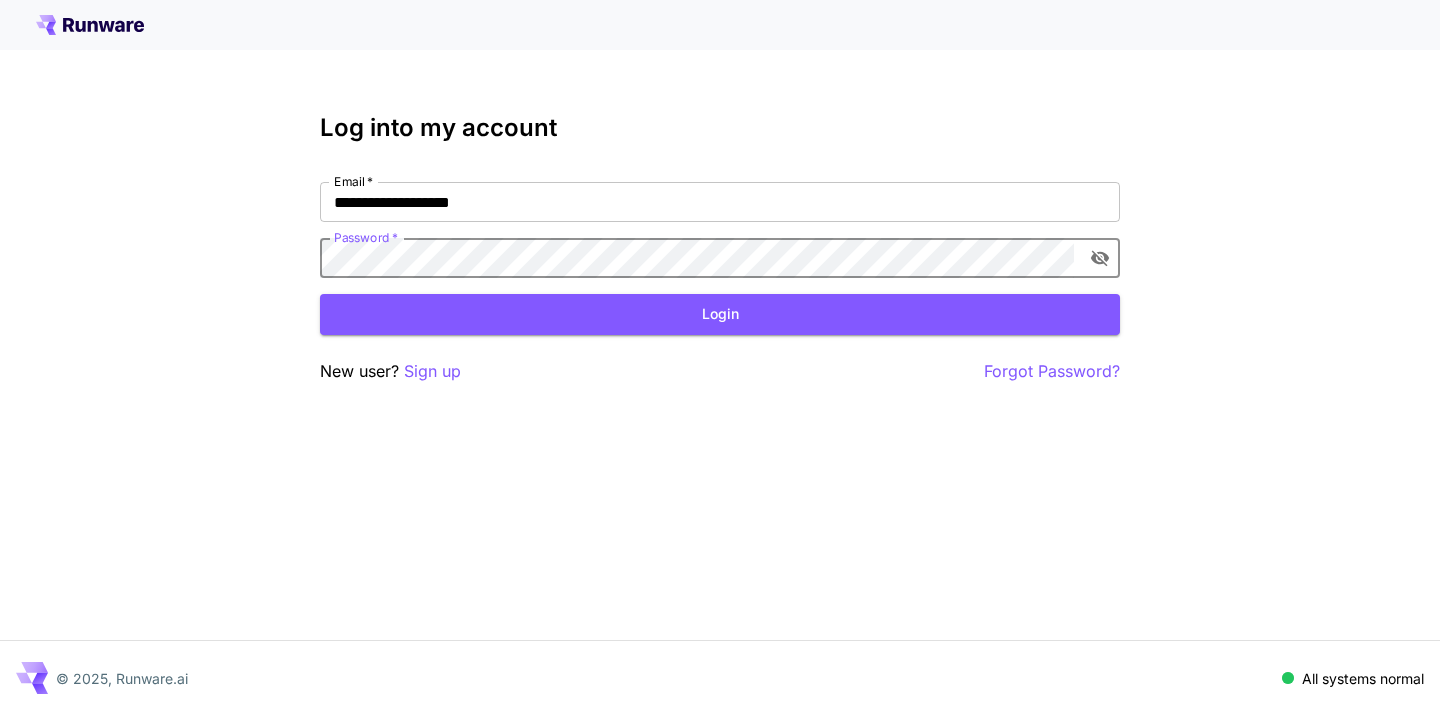 click on "Login" at bounding box center [720, 314] 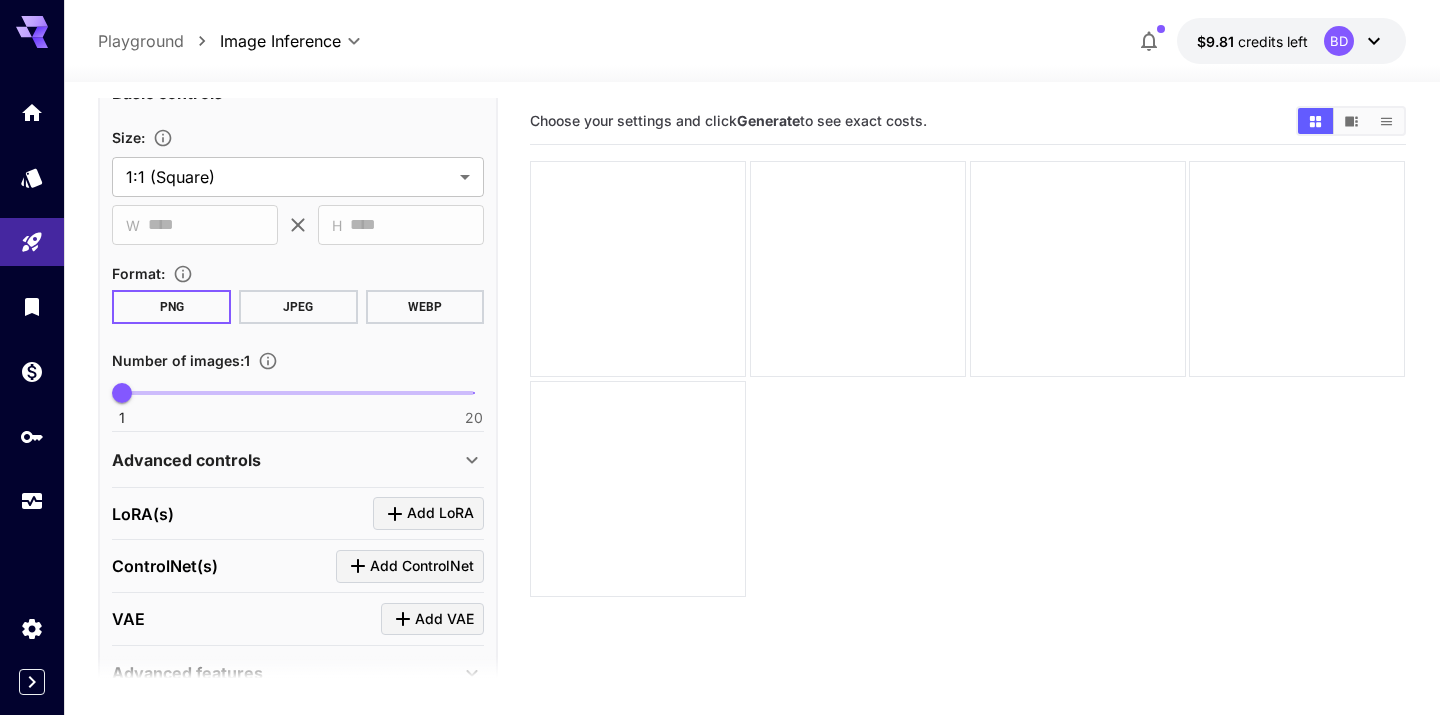 scroll, scrollTop: 861, scrollLeft: 0, axis: vertical 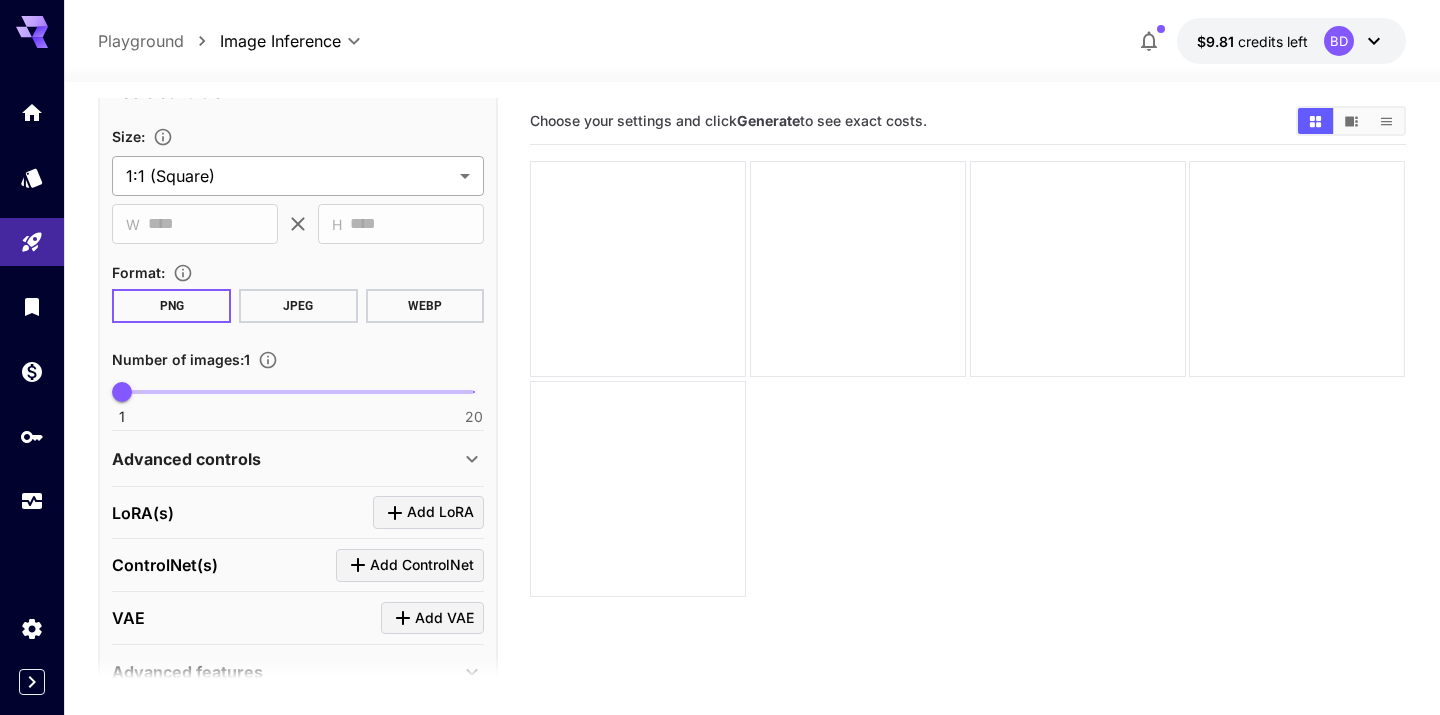 click on "**********" at bounding box center [720, 436] 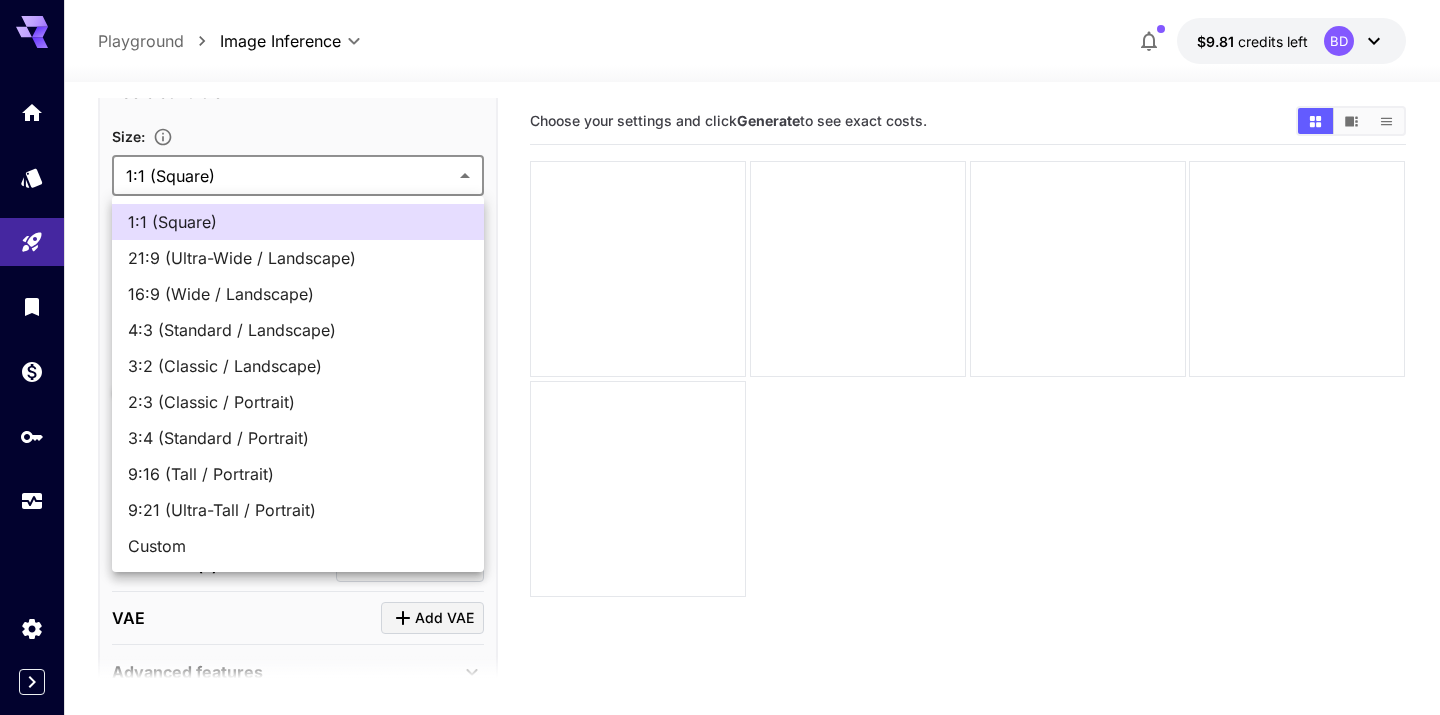 click at bounding box center (720, 357) 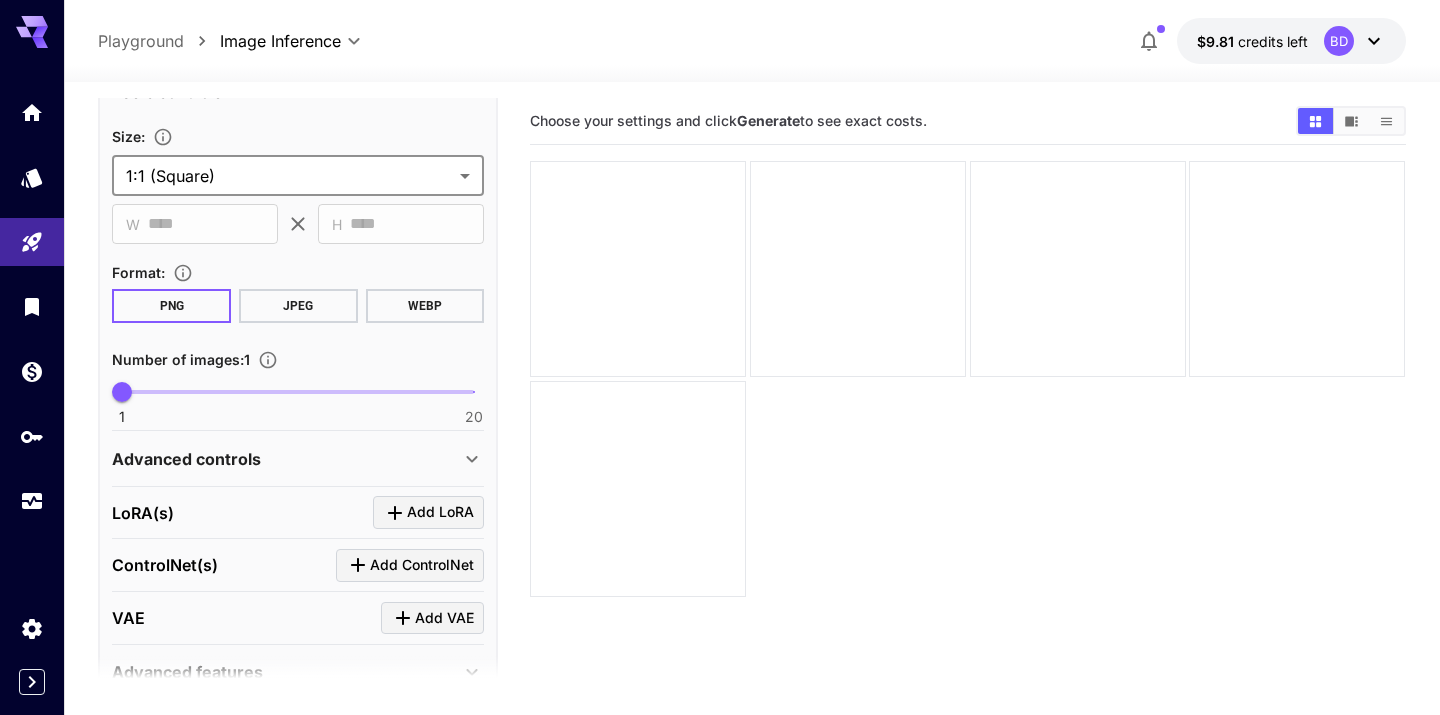 scroll, scrollTop: 961, scrollLeft: 0, axis: vertical 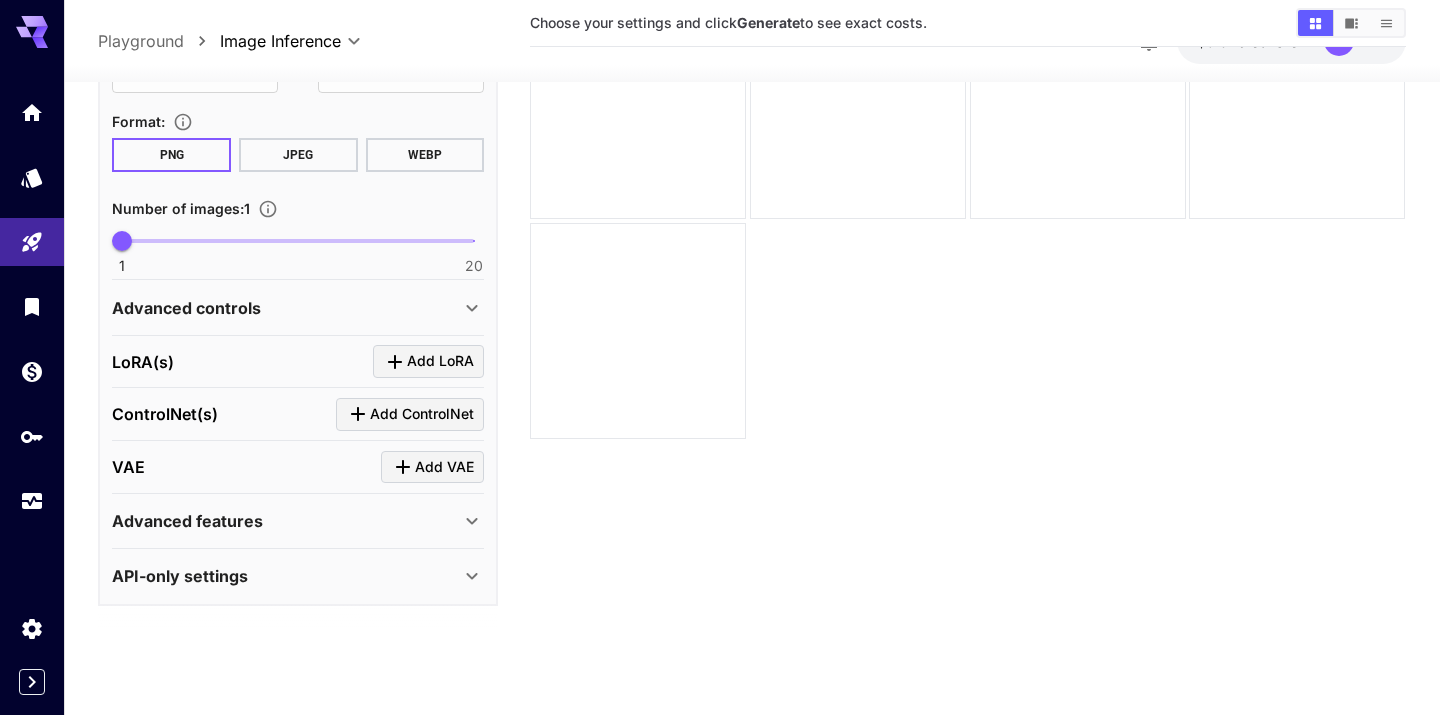 click on "Advanced controls" at bounding box center (286, 308) 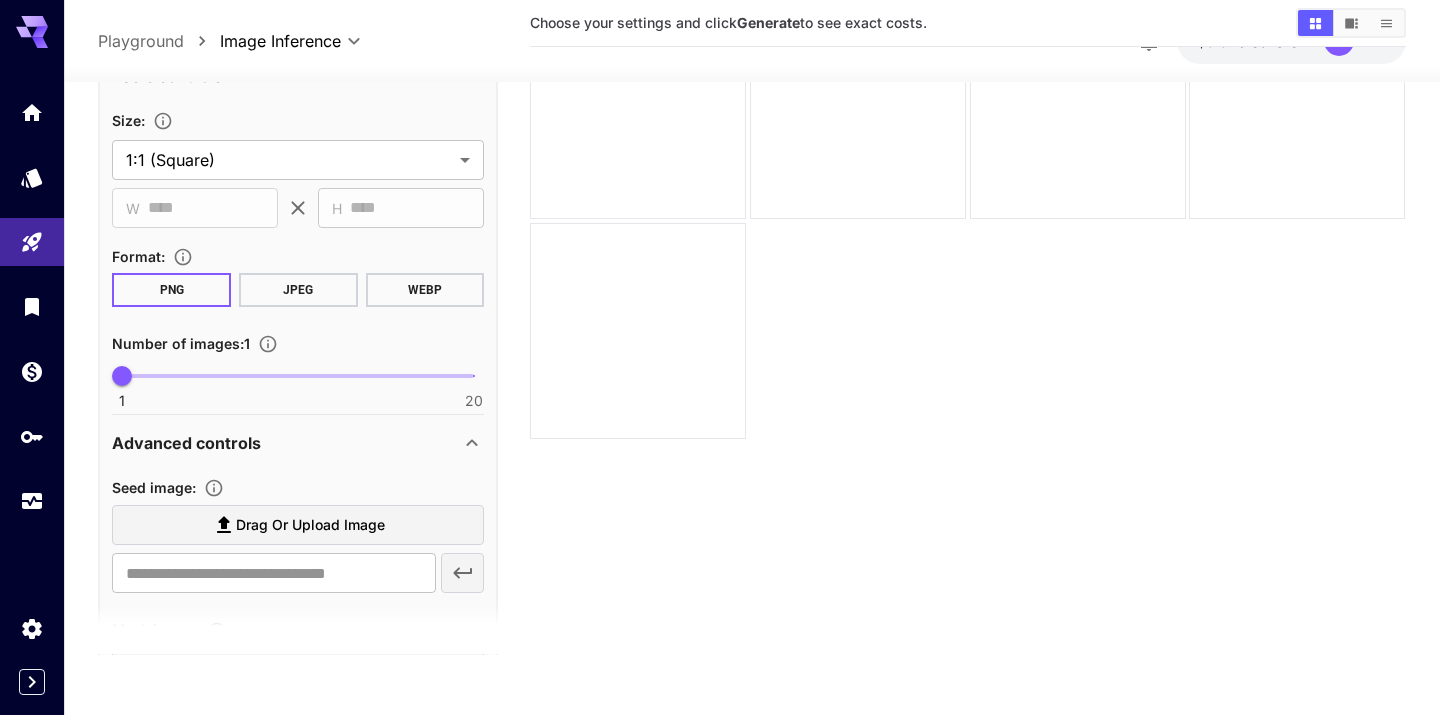 scroll, scrollTop: 713, scrollLeft: 0, axis: vertical 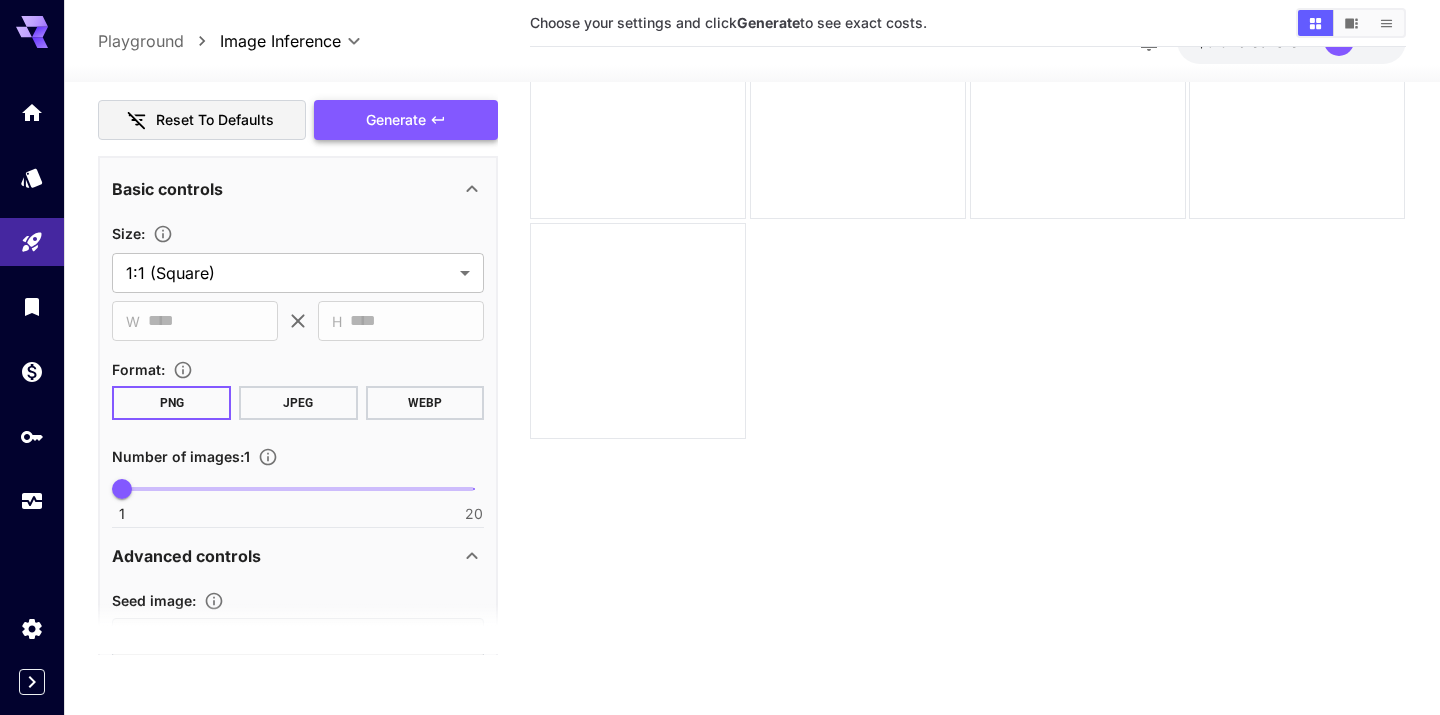 click on "Generate" at bounding box center (396, 120) 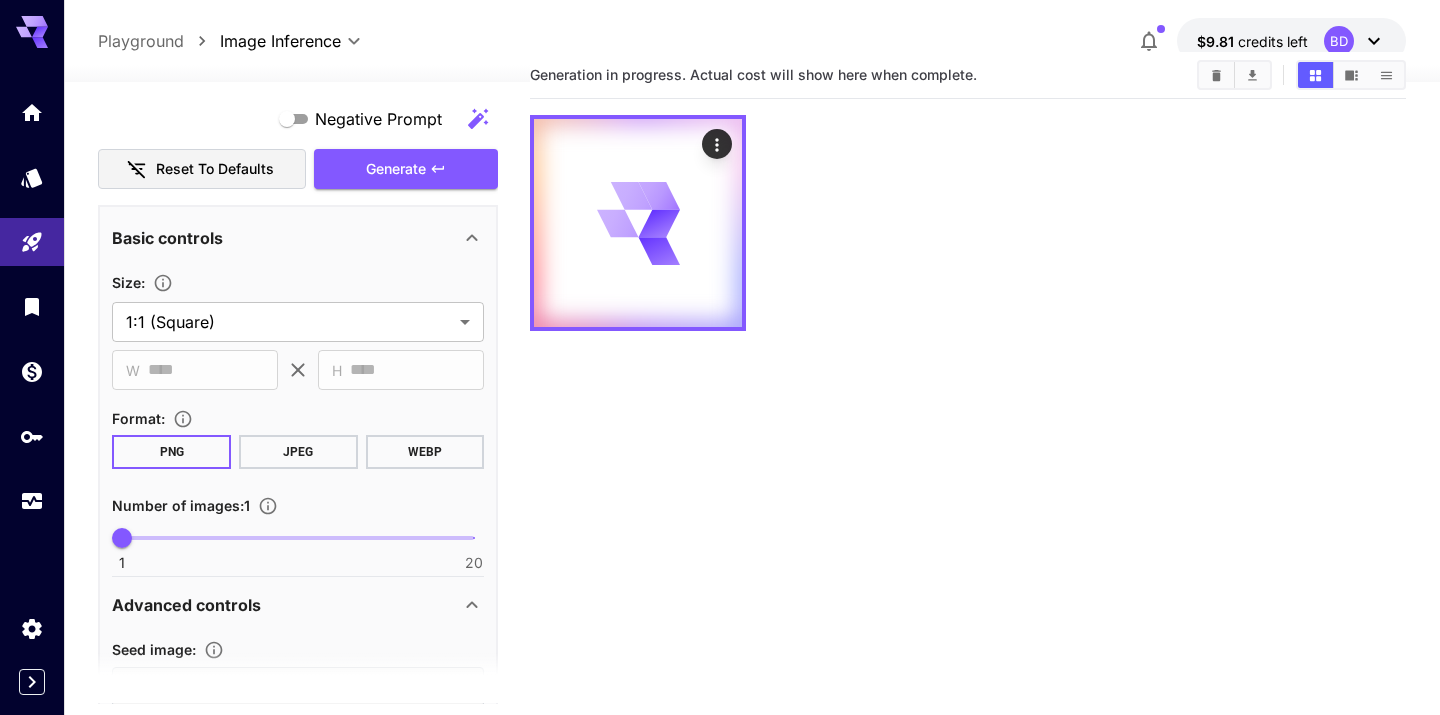 scroll, scrollTop: 0, scrollLeft: 0, axis: both 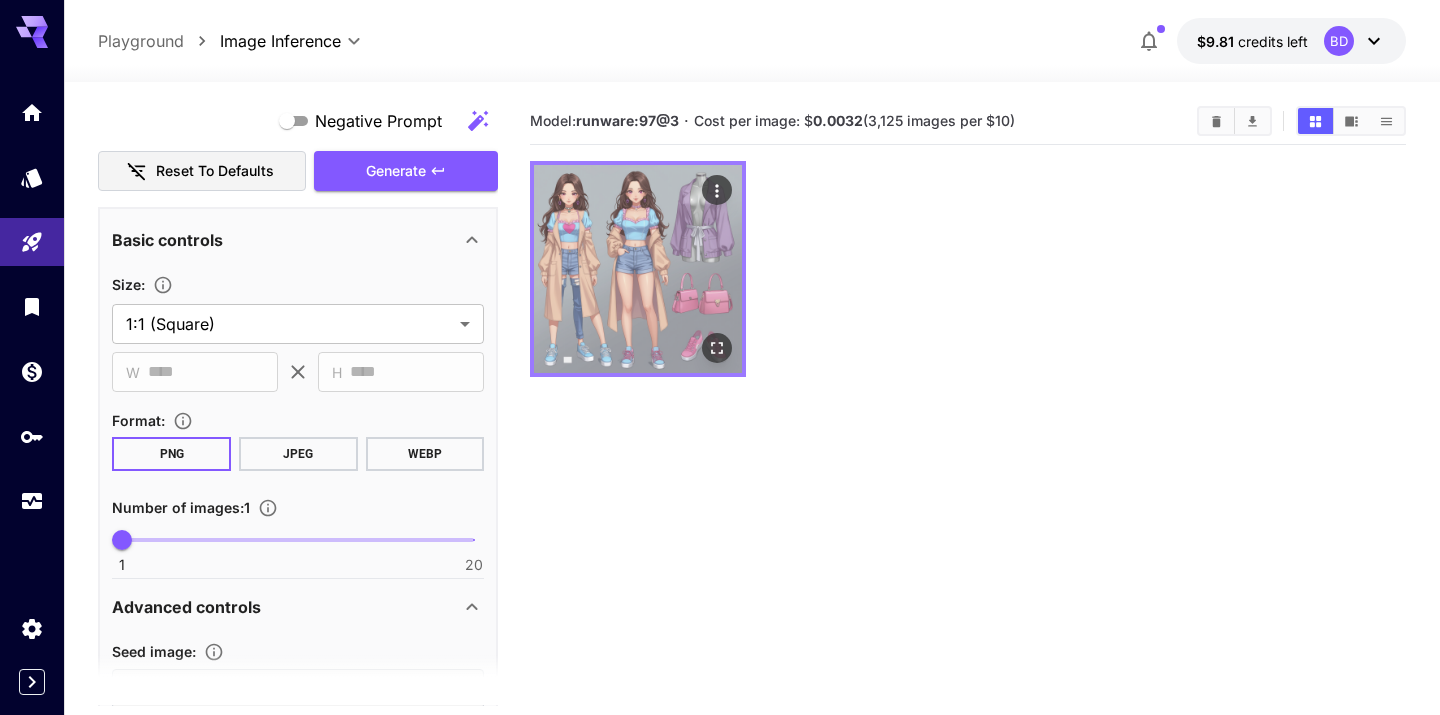 click at bounding box center (638, 269) 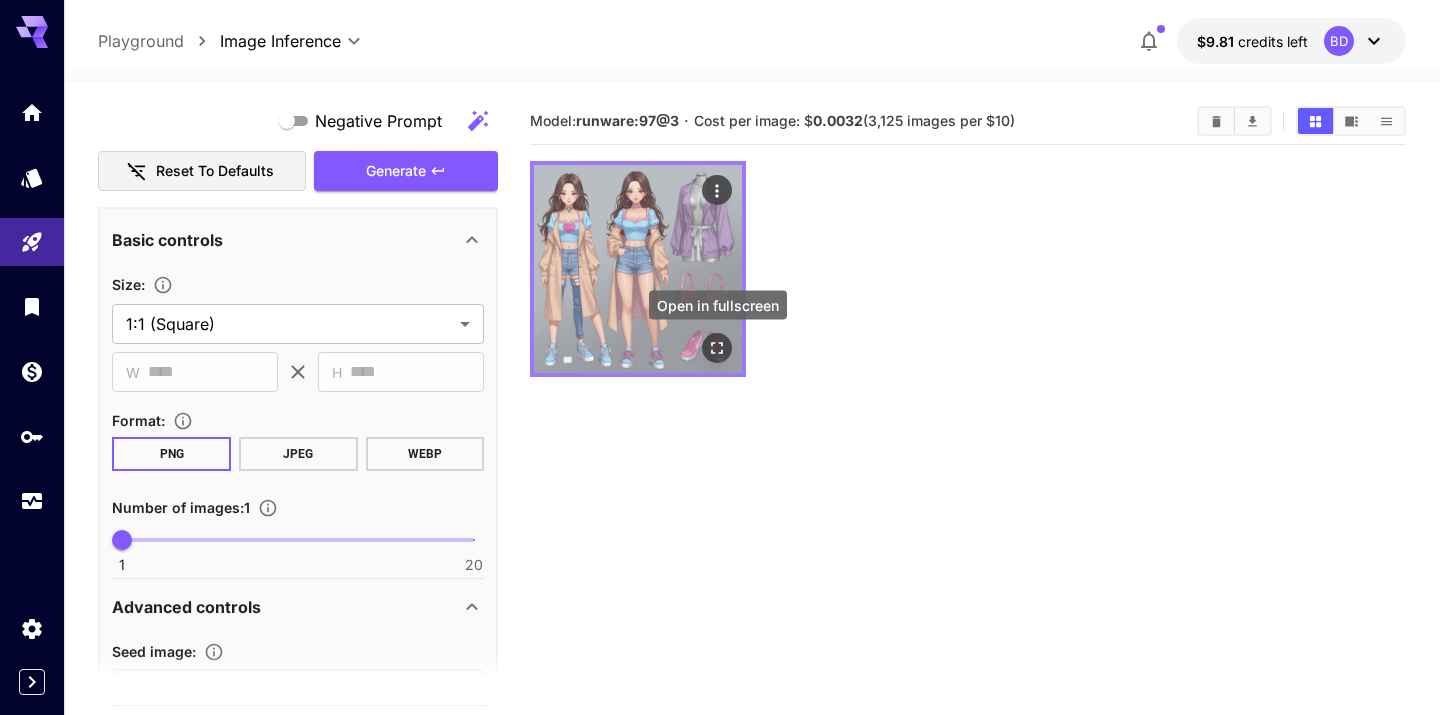 click 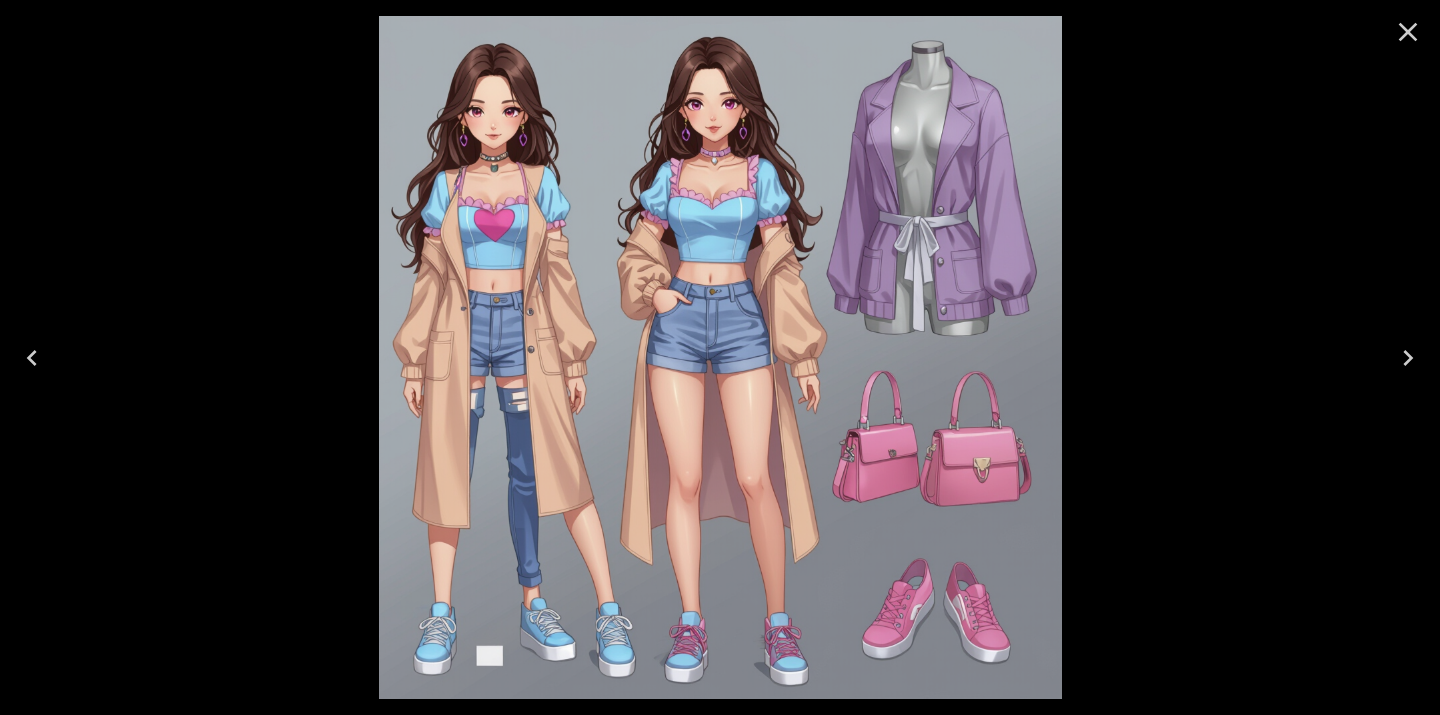 click 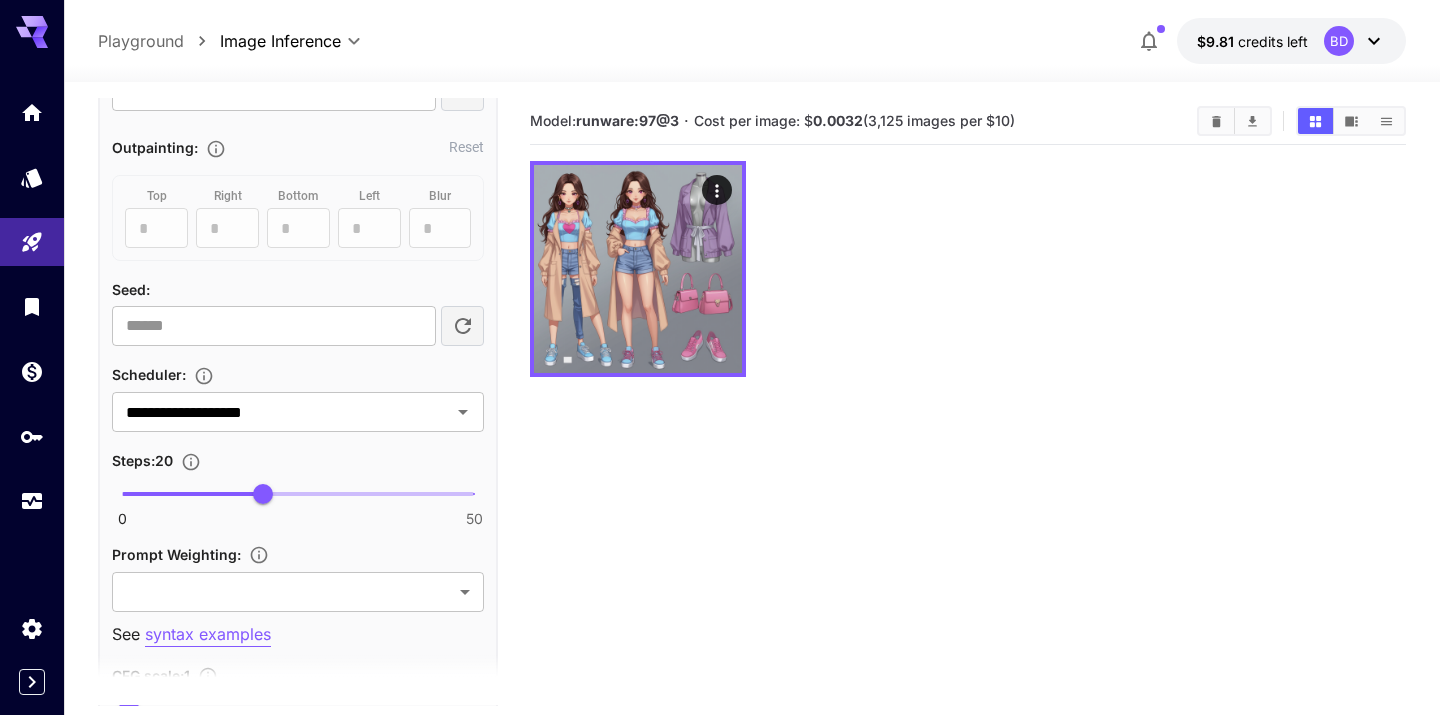 scroll, scrollTop: 1519, scrollLeft: 0, axis: vertical 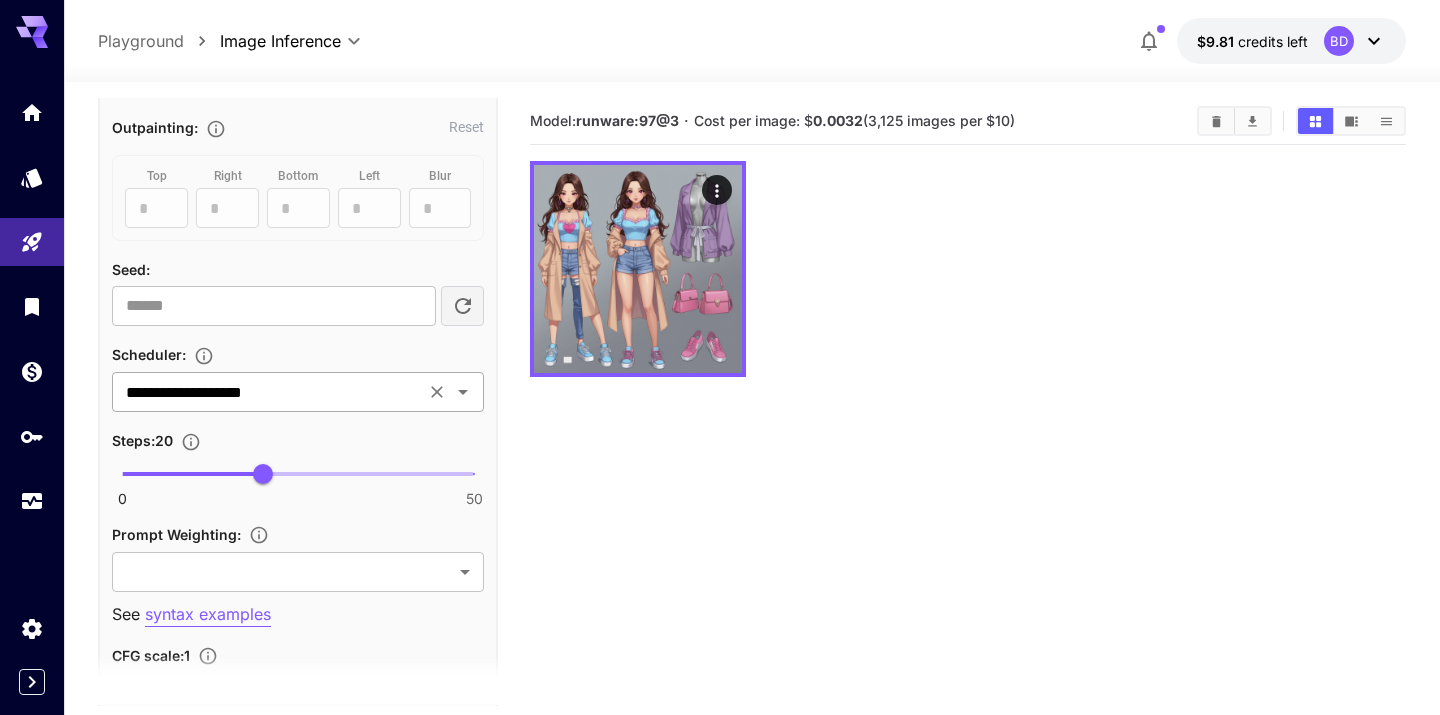 click 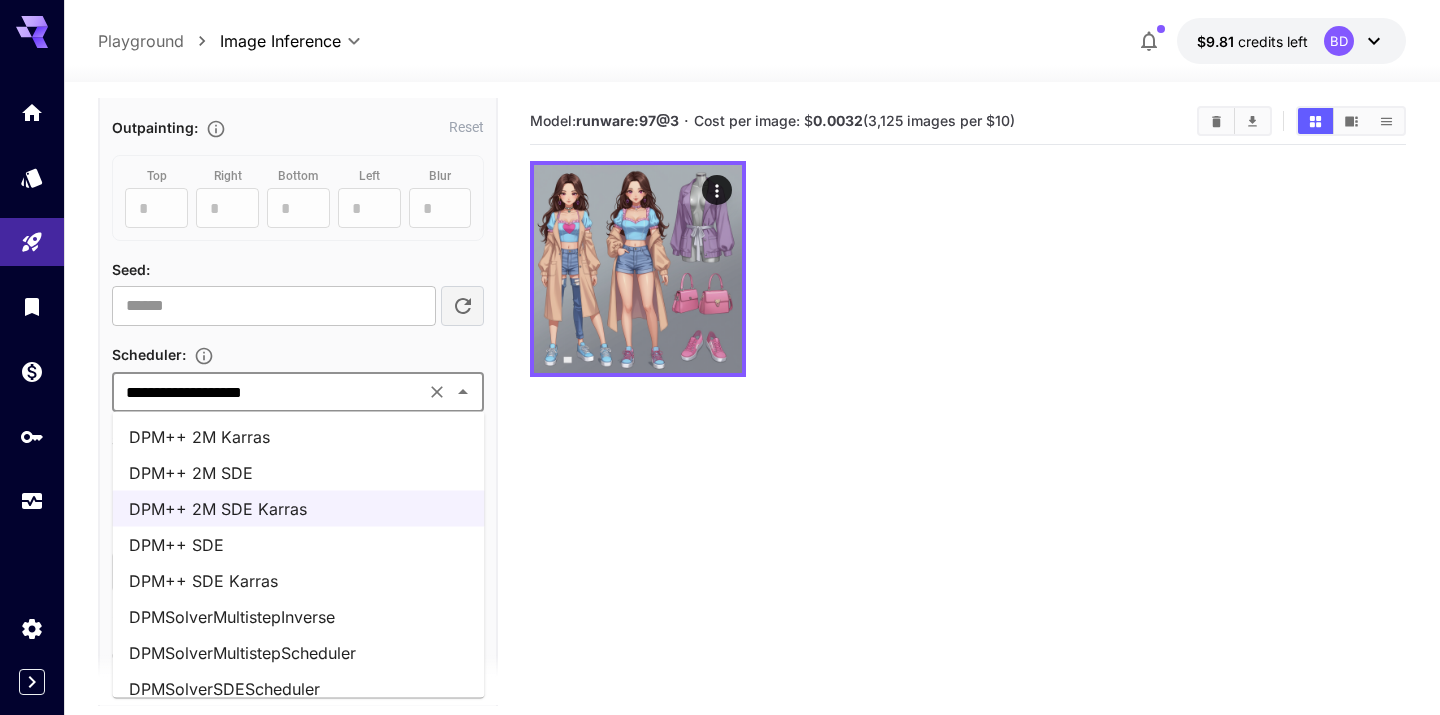 scroll, scrollTop: 149, scrollLeft: 0, axis: vertical 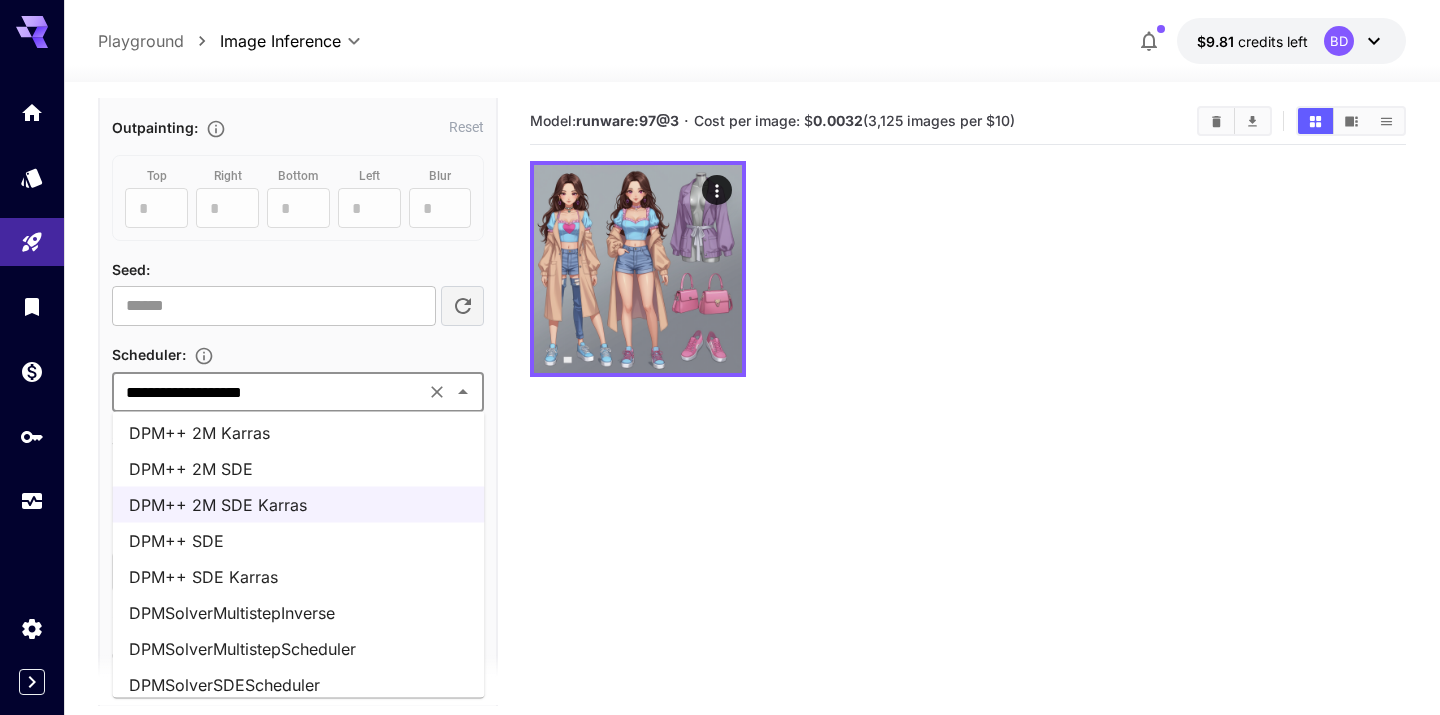 click on "Model:  runware:97@3 · Cost per image: $ 0.0032  (3,125 images per $10)" at bounding box center [967, 455] 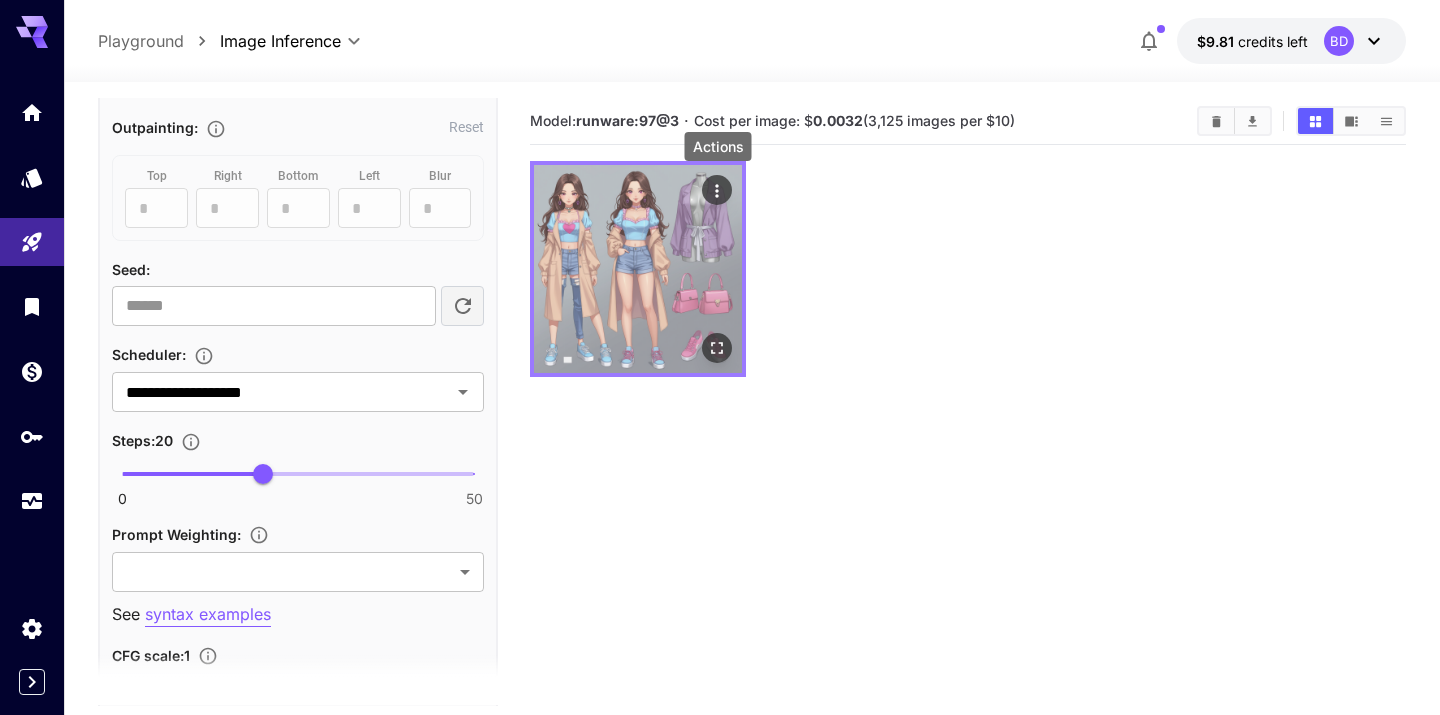click 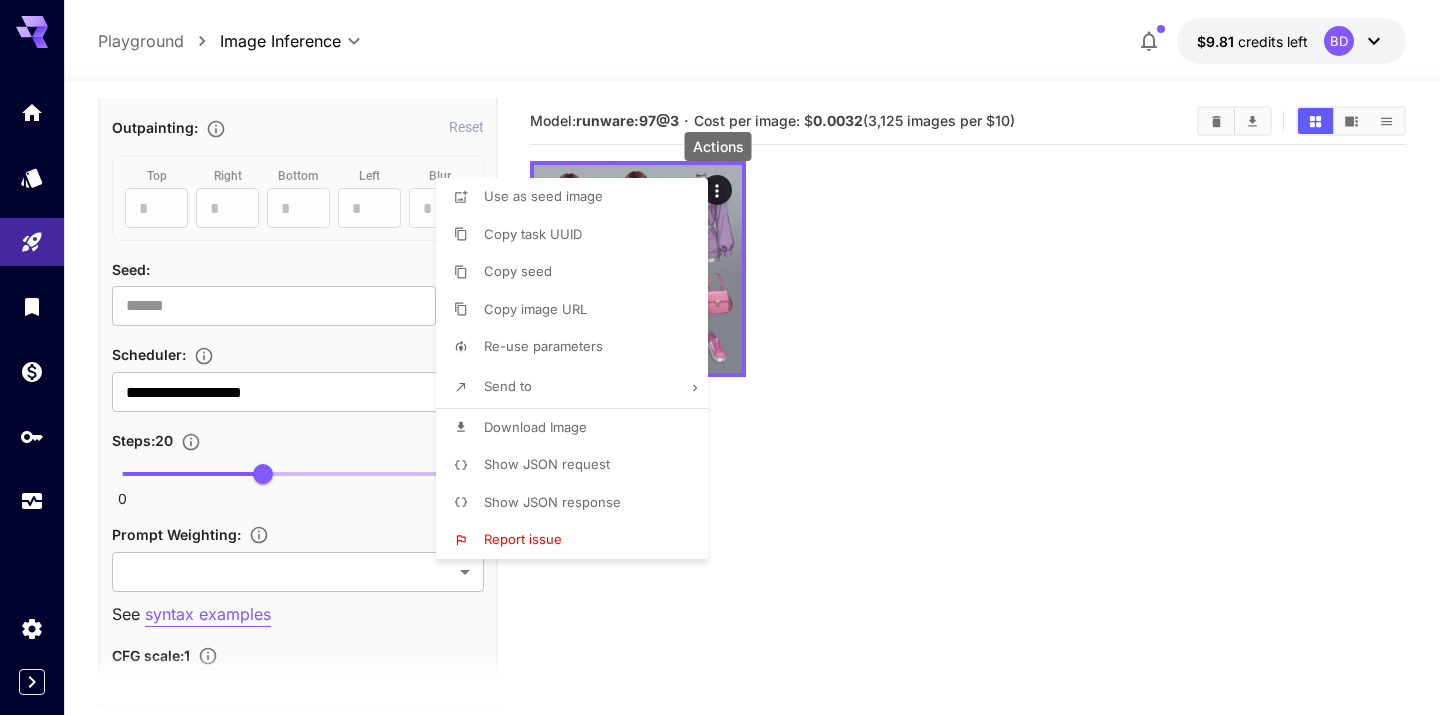click on "Show JSON request" at bounding box center [547, 464] 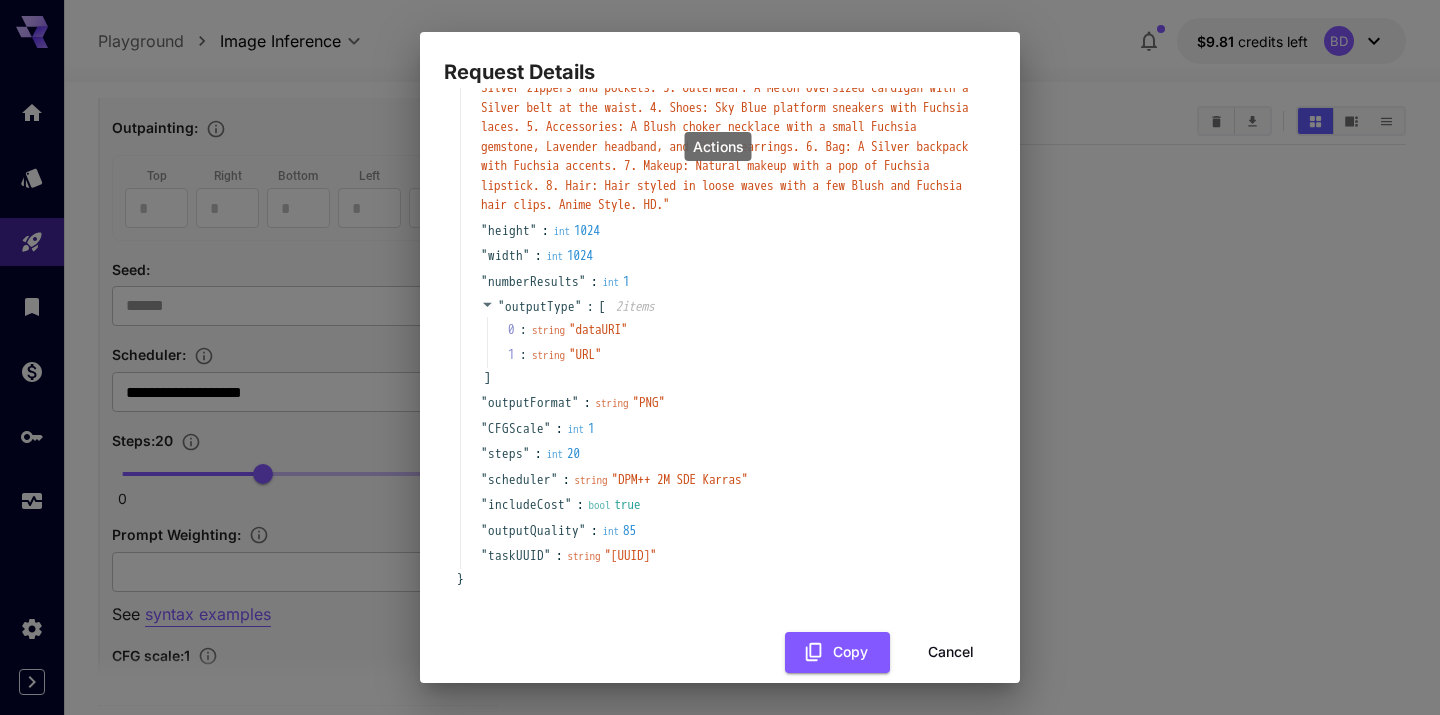 scroll, scrollTop: 233, scrollLeft: 0, axis: vertical 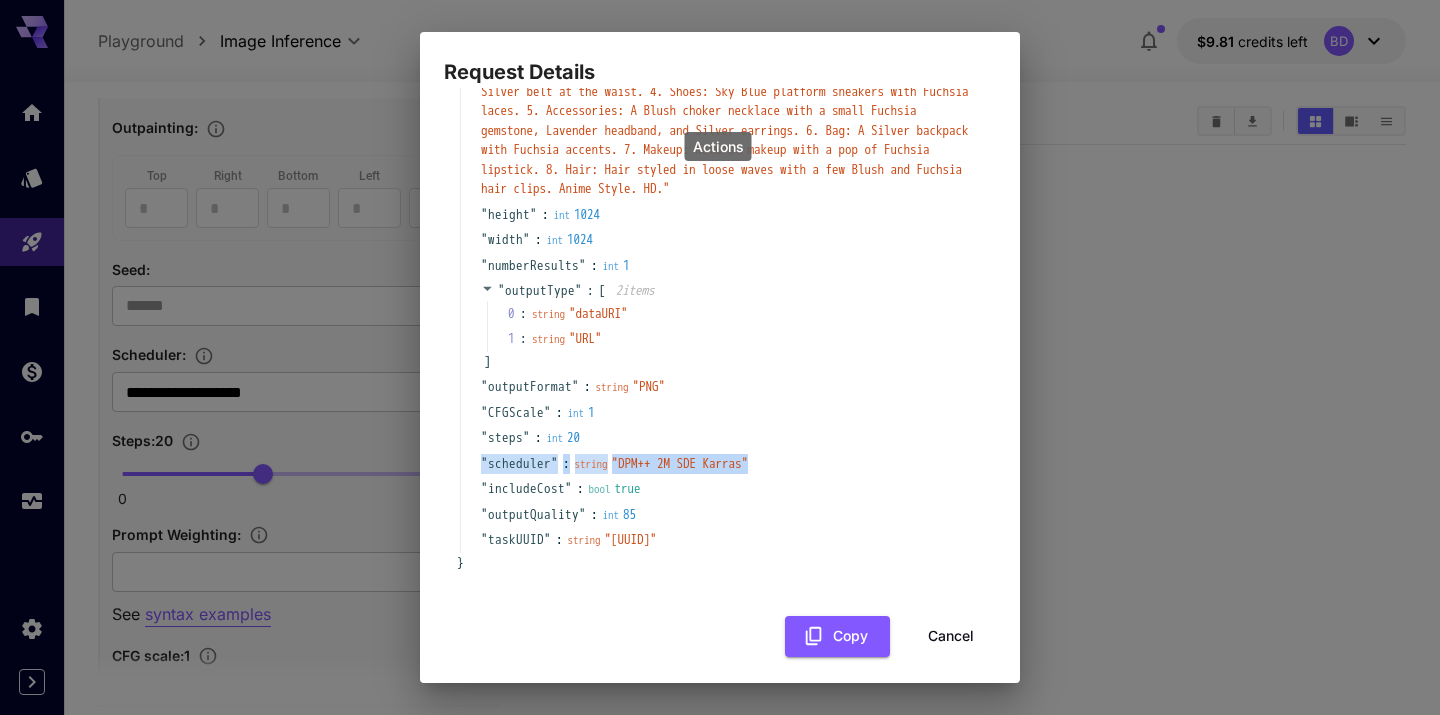 drag, startPoint x: 481, startPoint y: 501, endPoint x: 816, endPoint y: 508, distance: 335.07312 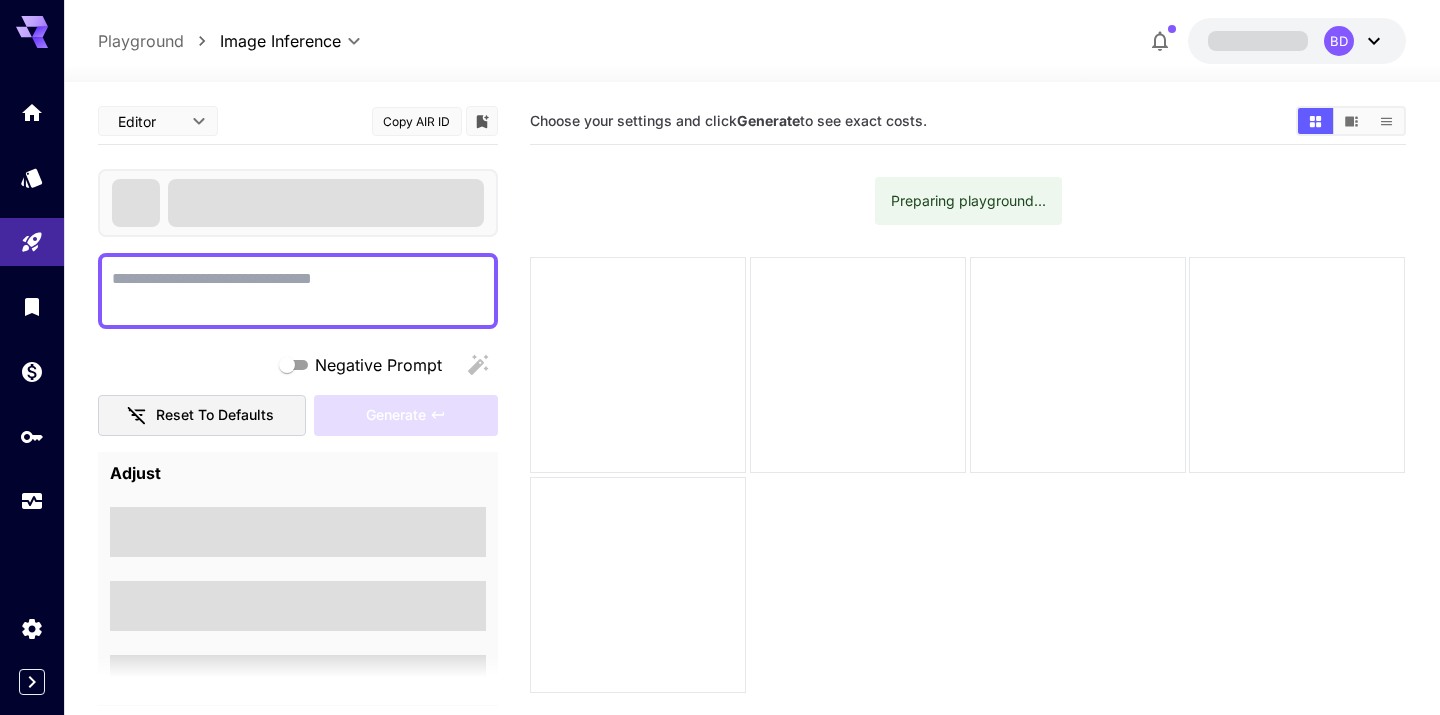 scroll, scrollTop: 0, scrollLeft: 0, axis: both 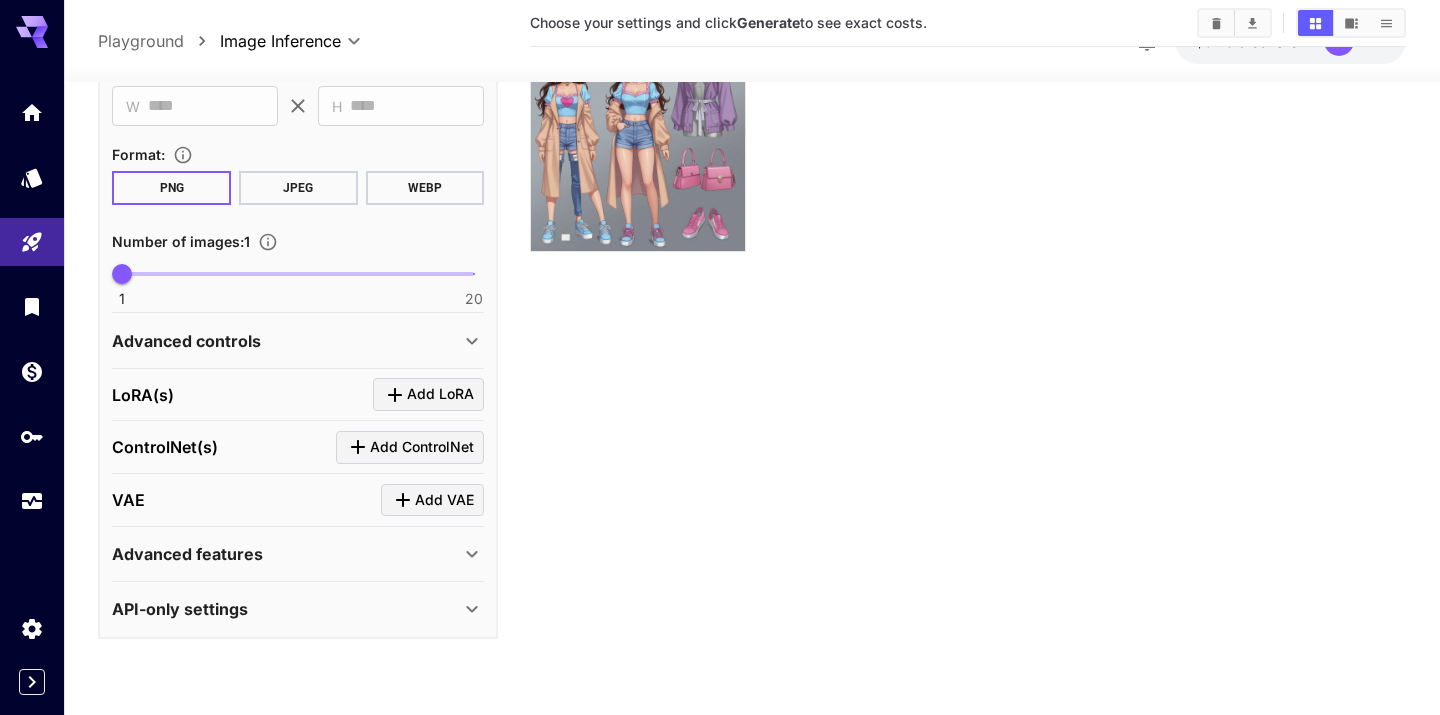 click 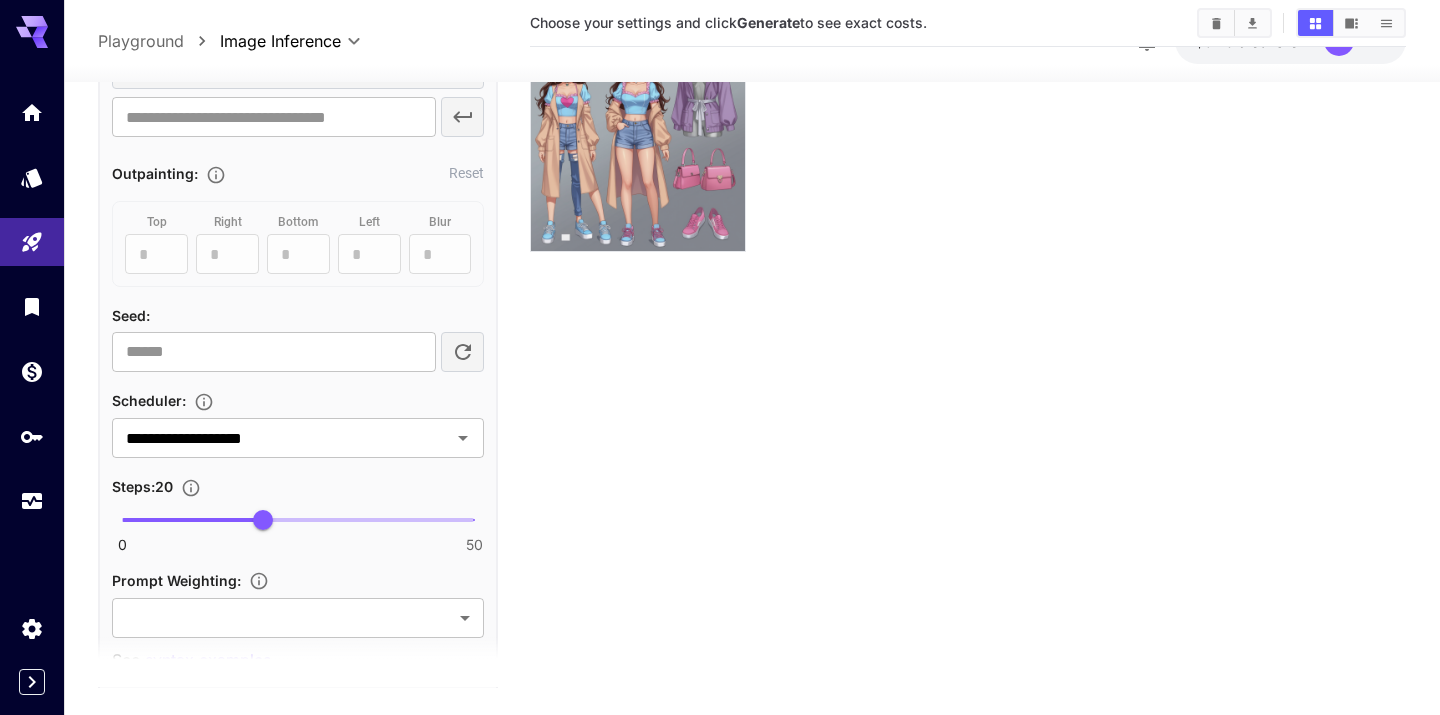 scroll, scrollTop: 1459, scrollLeft: 0, axis: vertical 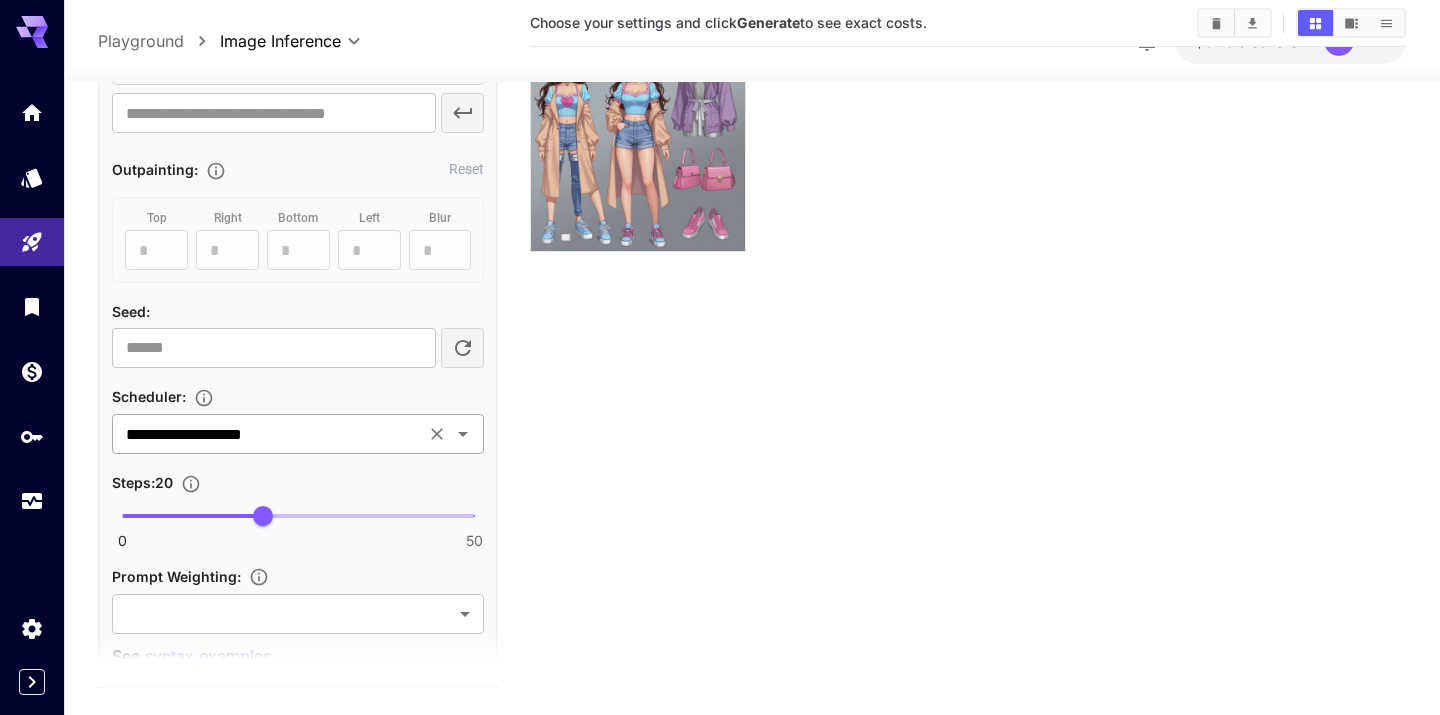 click 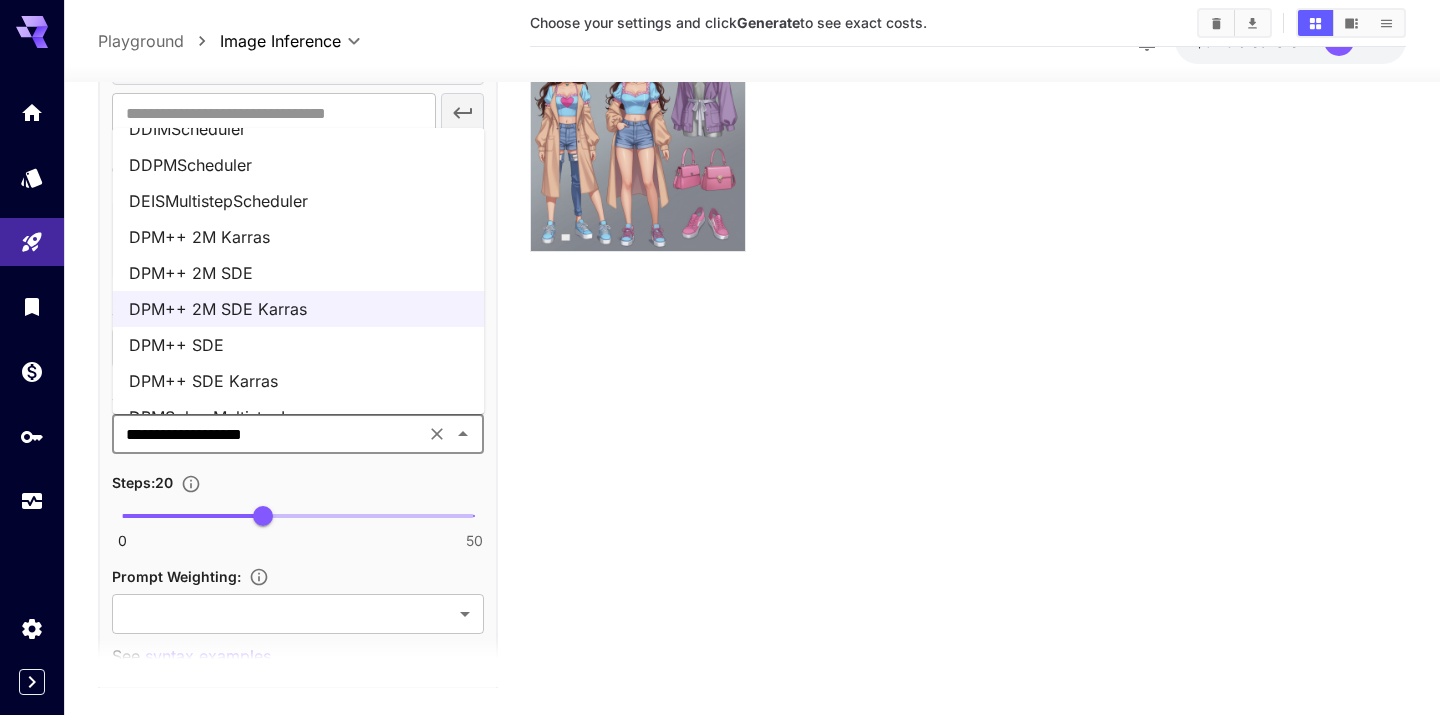 scroll, scrollTop: 110, scrollLeft: 0, axis: vertical 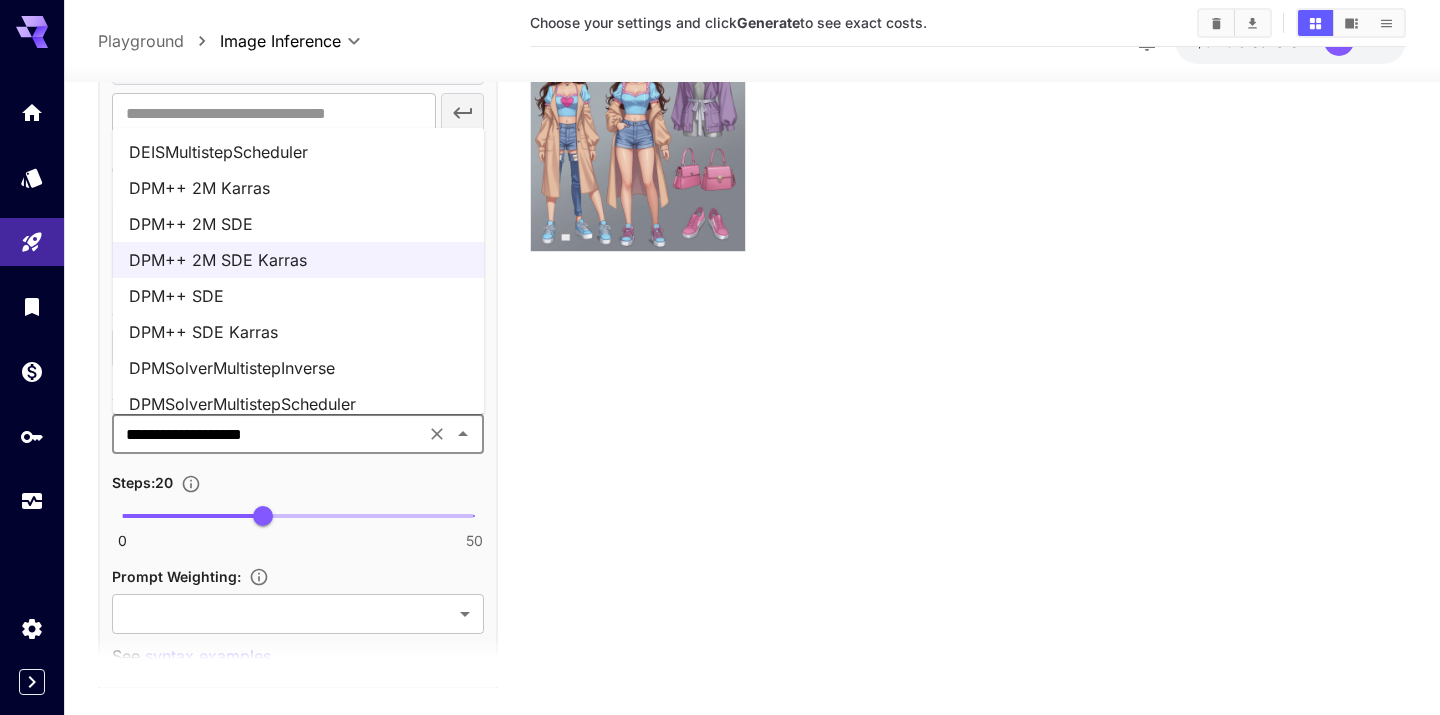 click on "DPM++ SDE Karras" at bounding box center (299, 332) 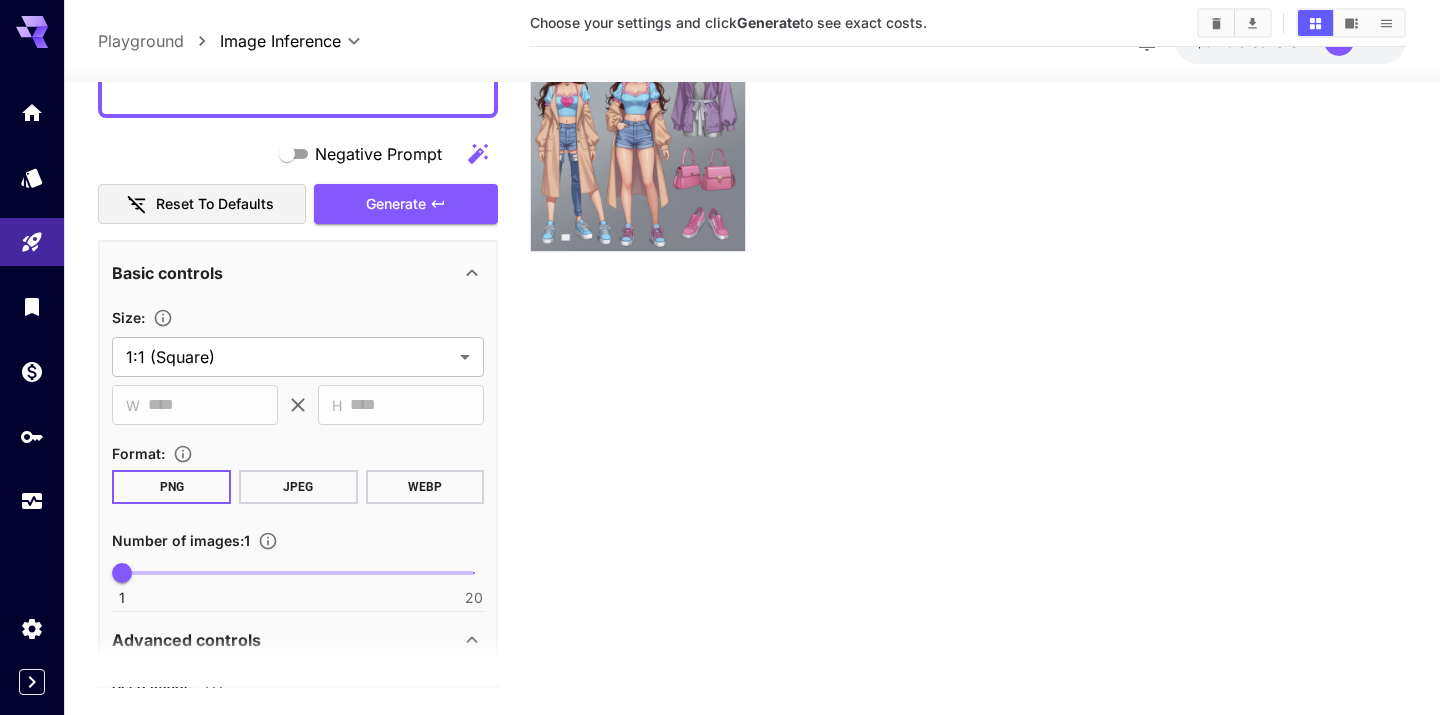 scroll, scrollTop: 606, scrollLeft: 0, axis: vertical 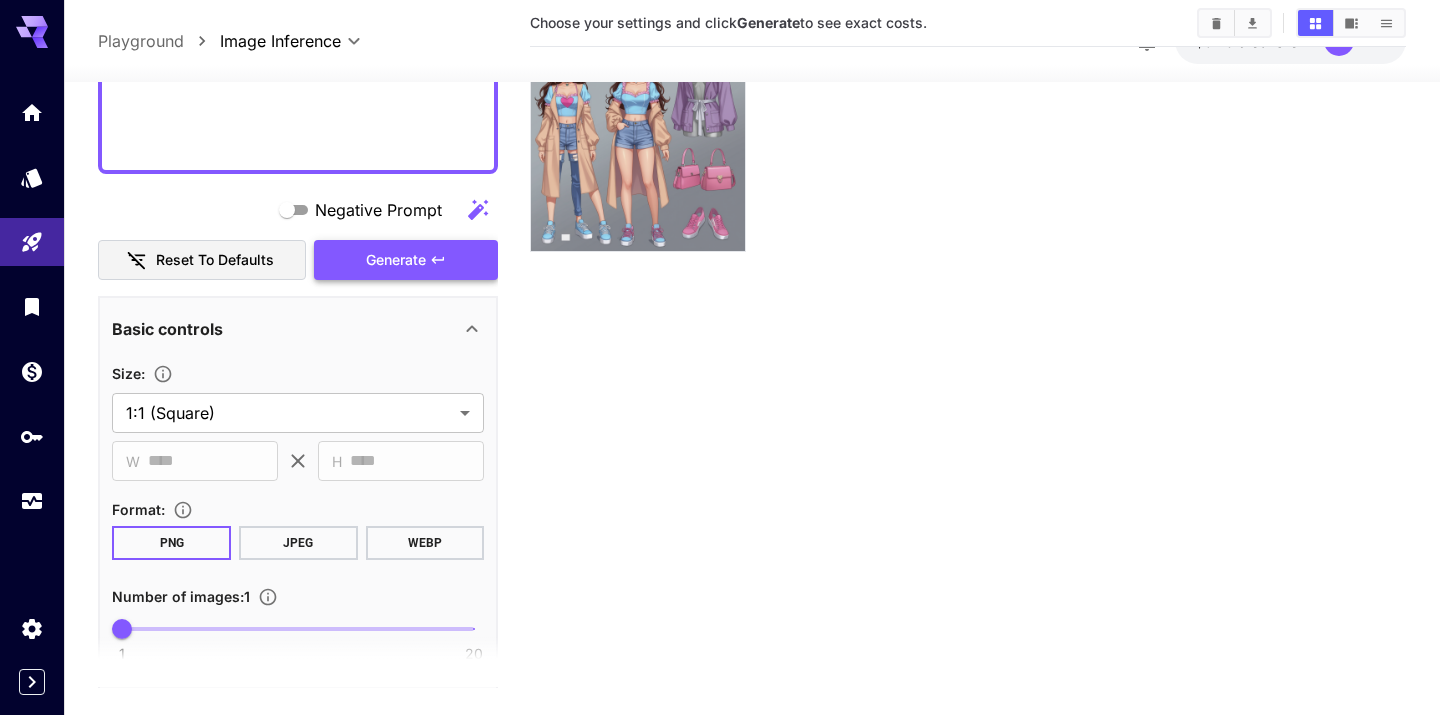 click on "Generate" at bounding box center [406, 260] 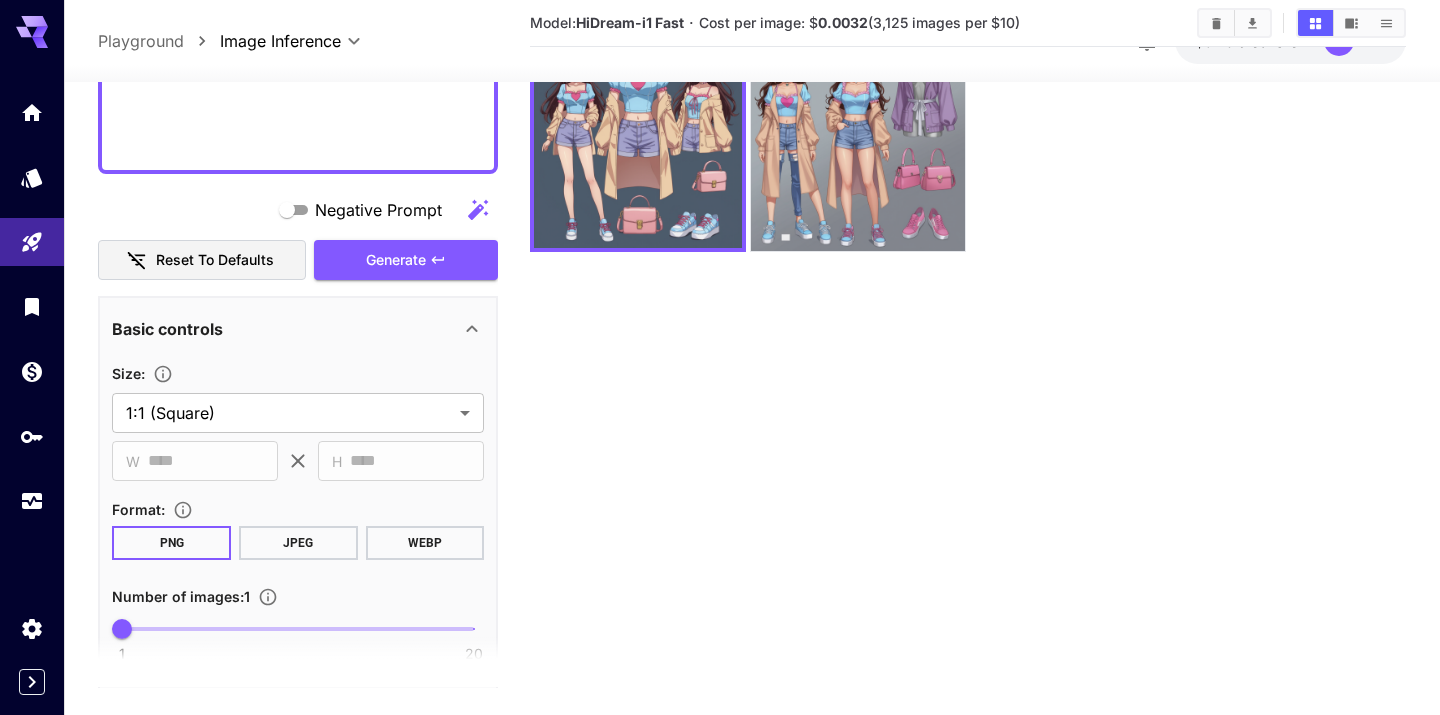 scroll, scrollTop: 0, scrollLeft: 0, axis: both 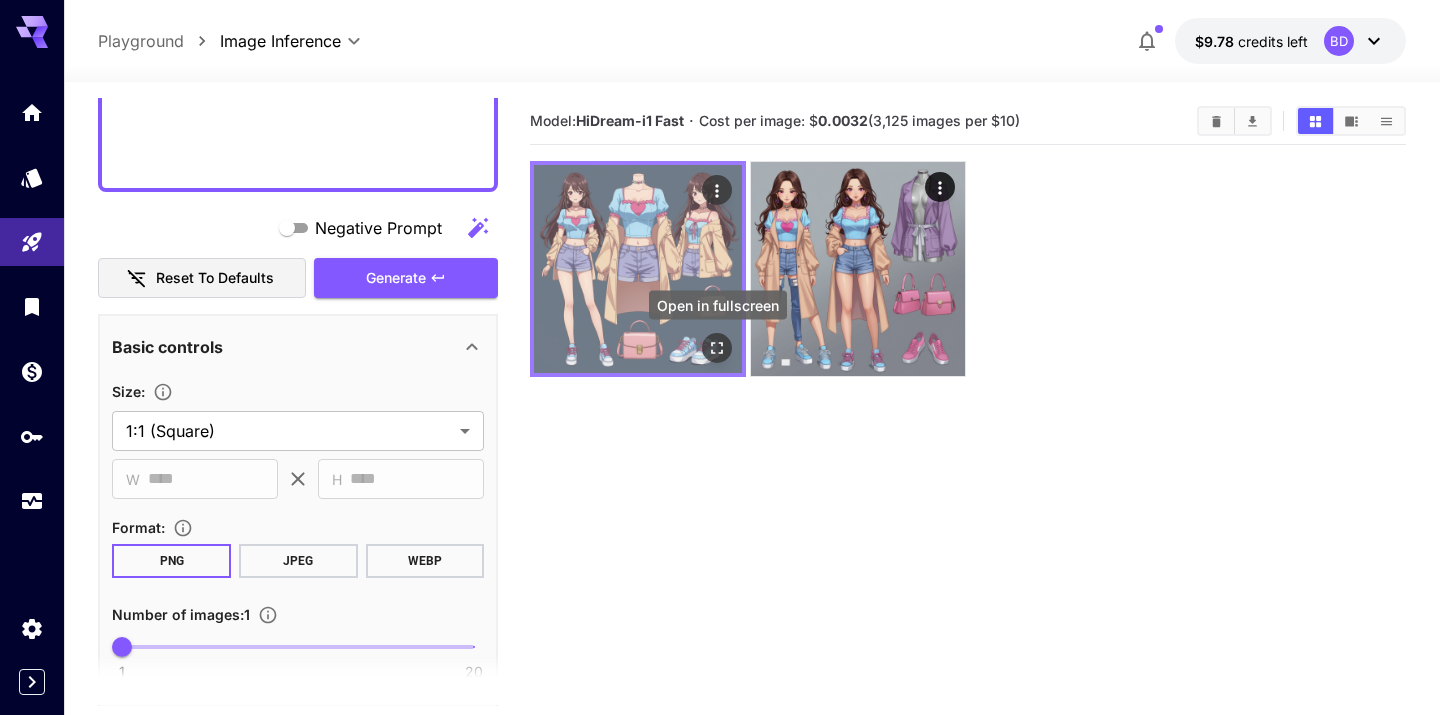 click 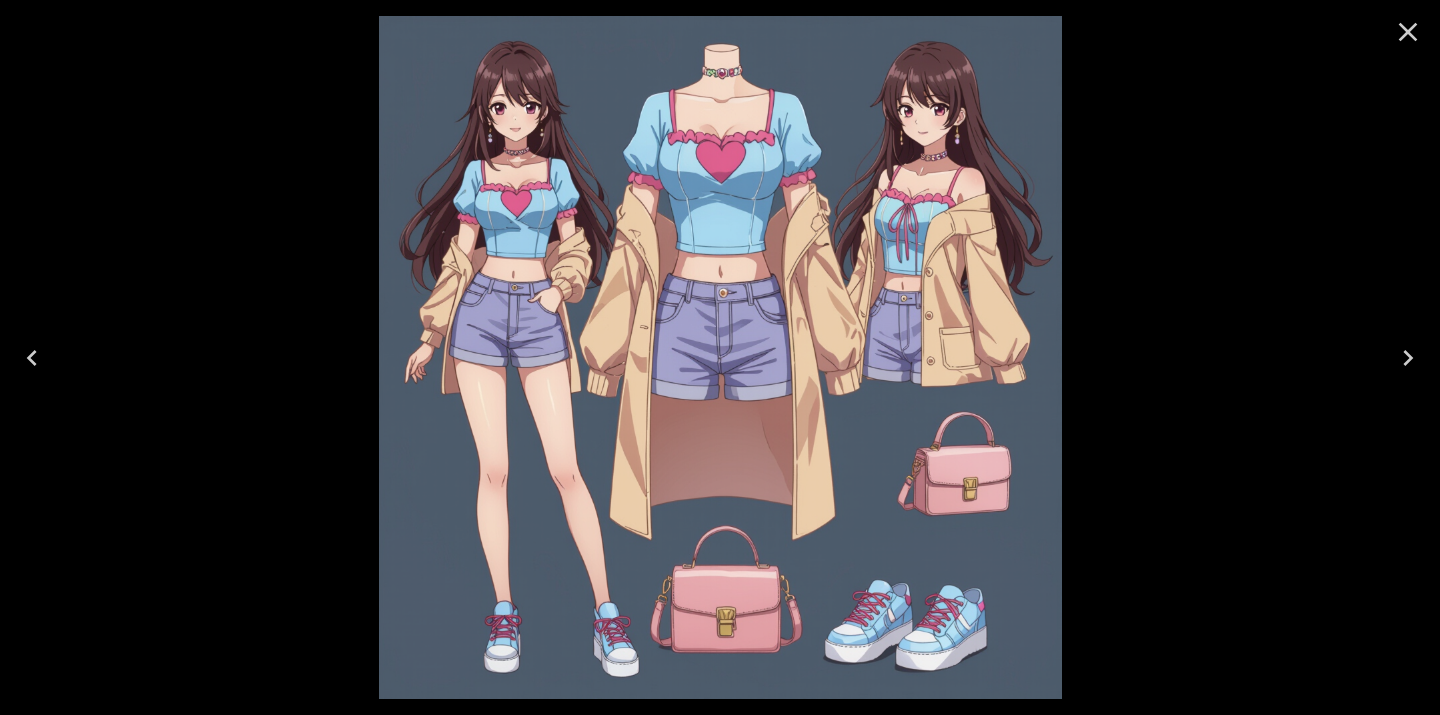 click at bounding box center [1408, 32] 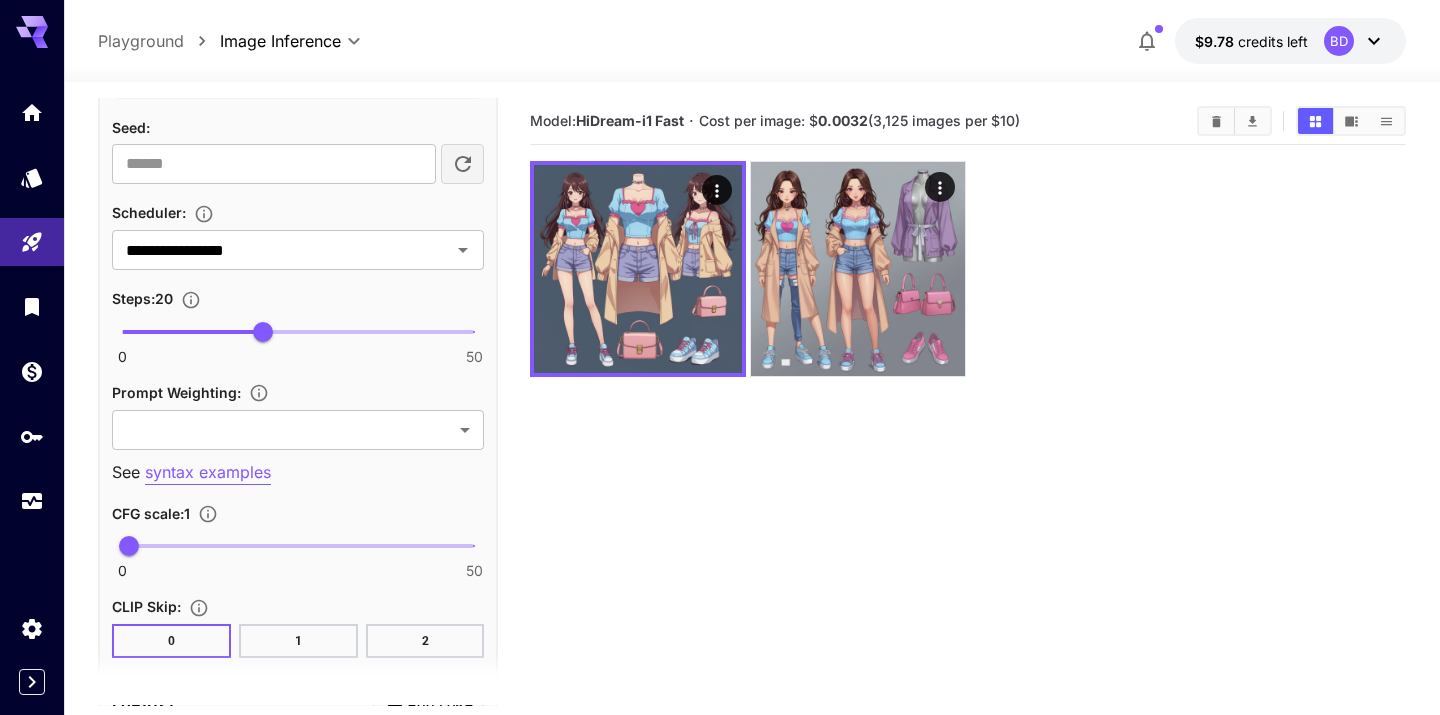 scroll, scrollTop: 1665, scrollLeft: 0, axis: vertical 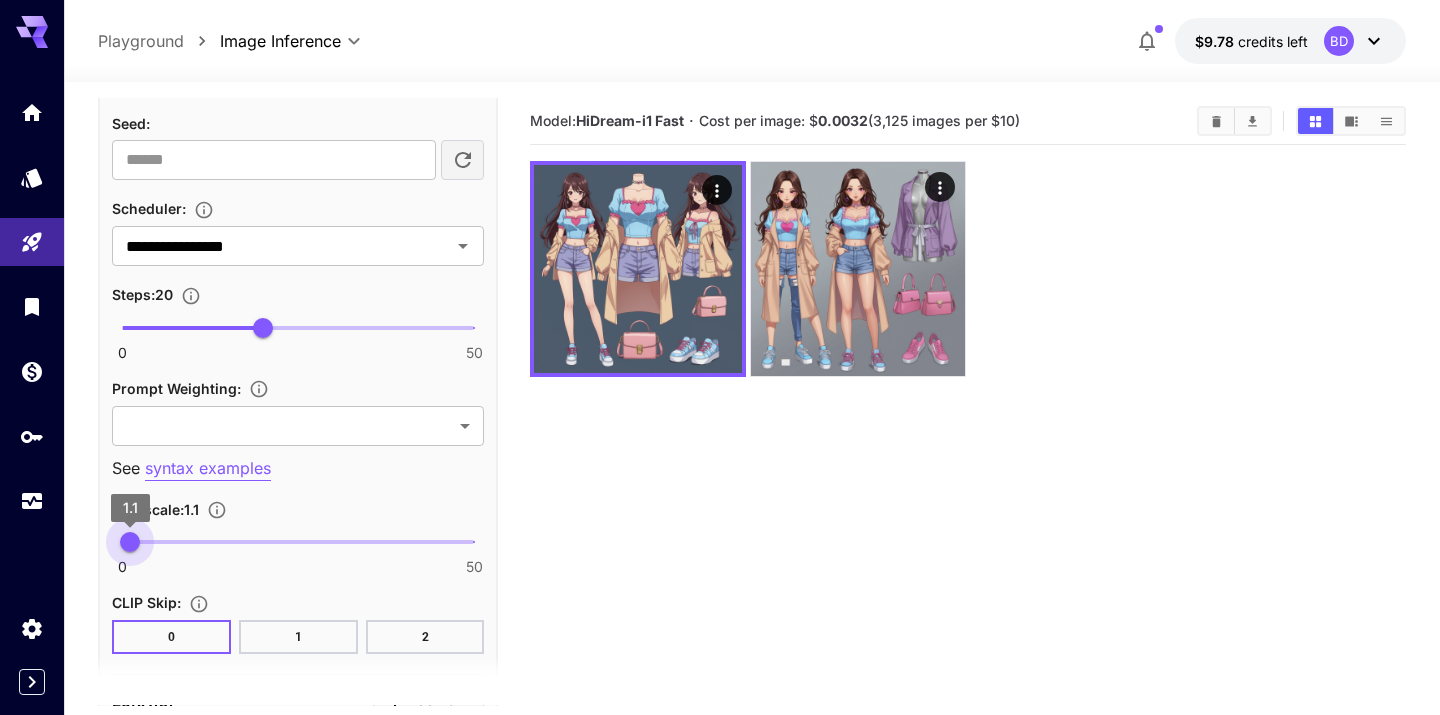 click on "1.1" at bounding box center [130, 542] 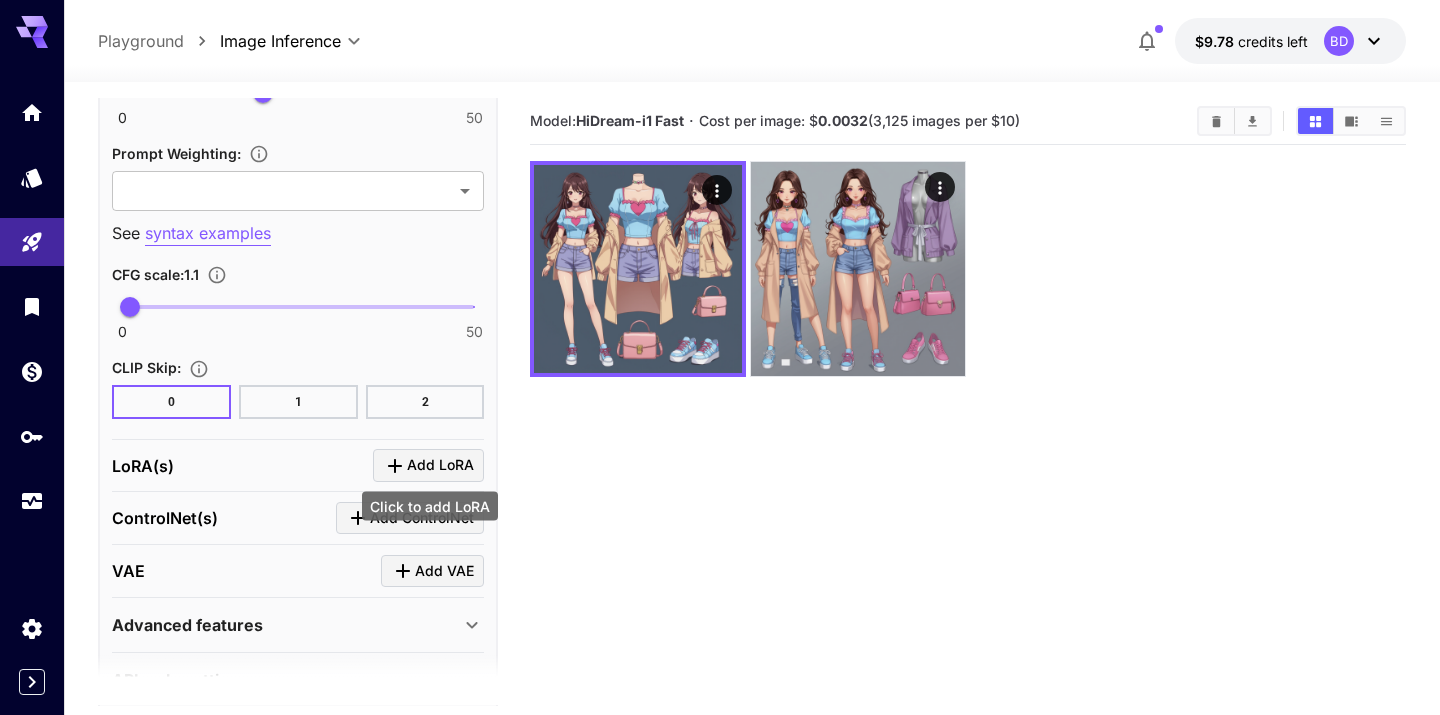 scroll, scrollTop: 1952, scrollLeft: 0, axis: vertical 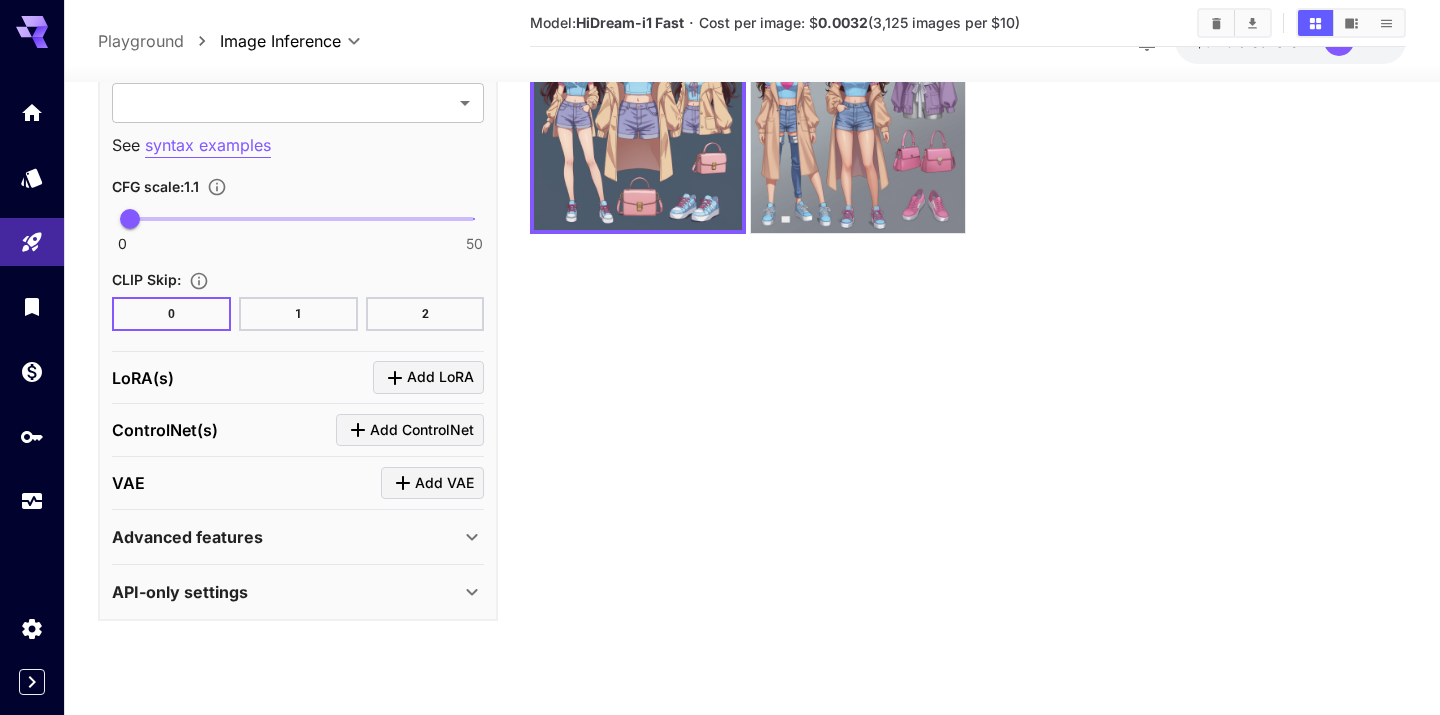 click on "Advanced features" at bounding box center (298, 537) 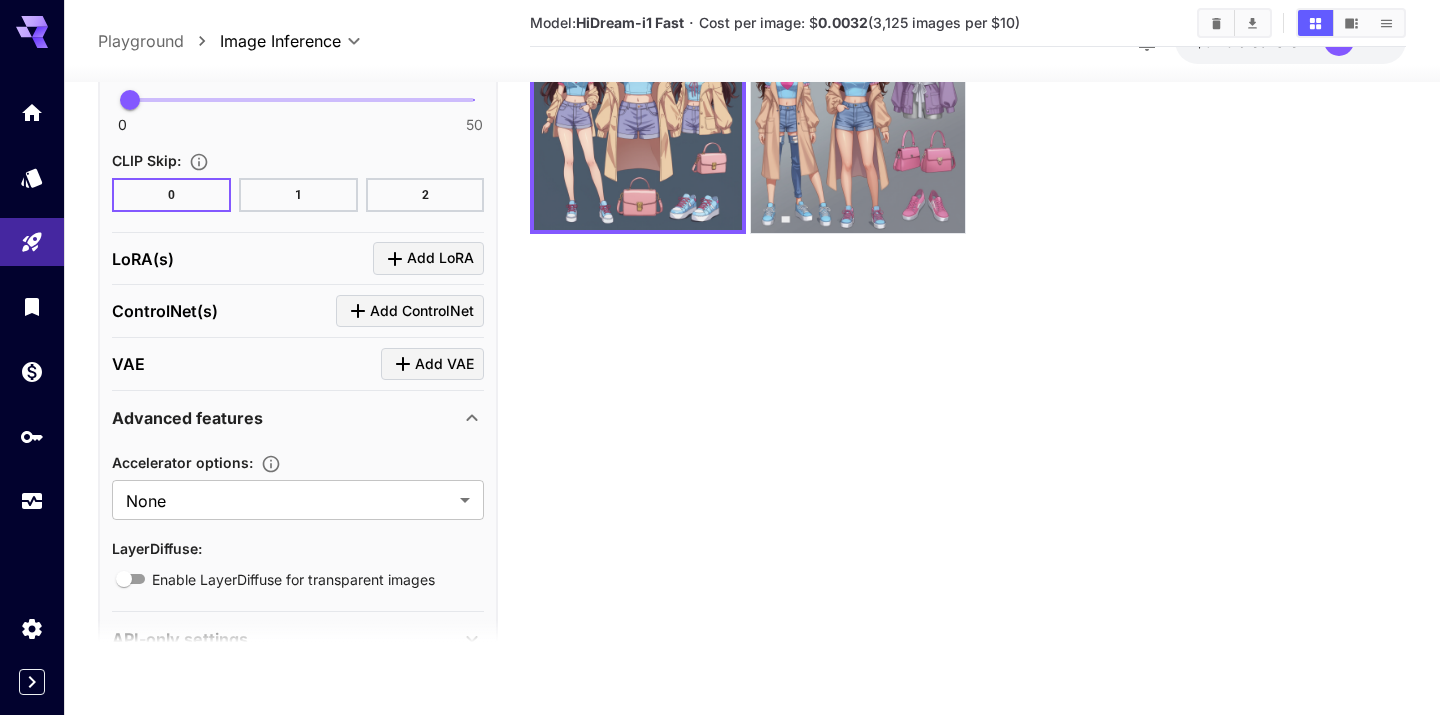 scroll, scrollTop: 2118, scrollLeft: 0, axis: vertical 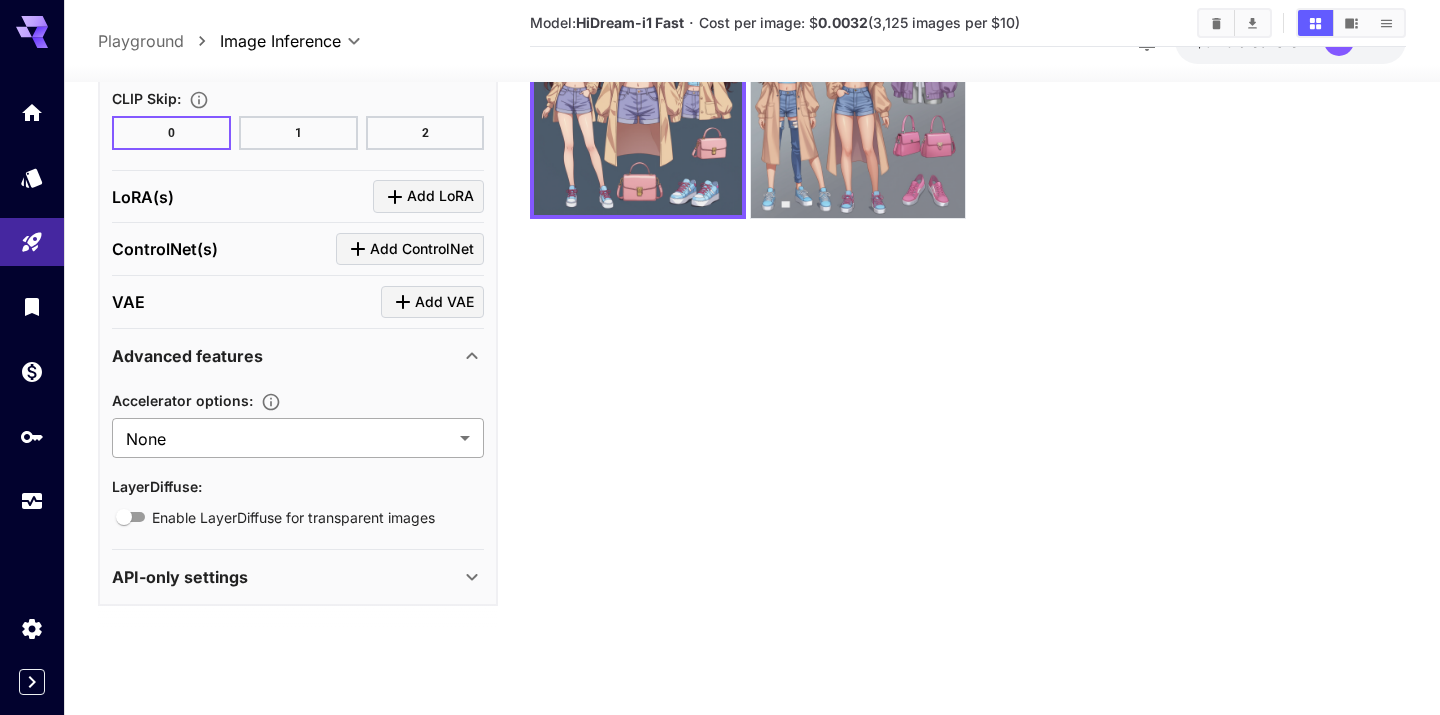 click on "**********" at bounding box center [720, 278] 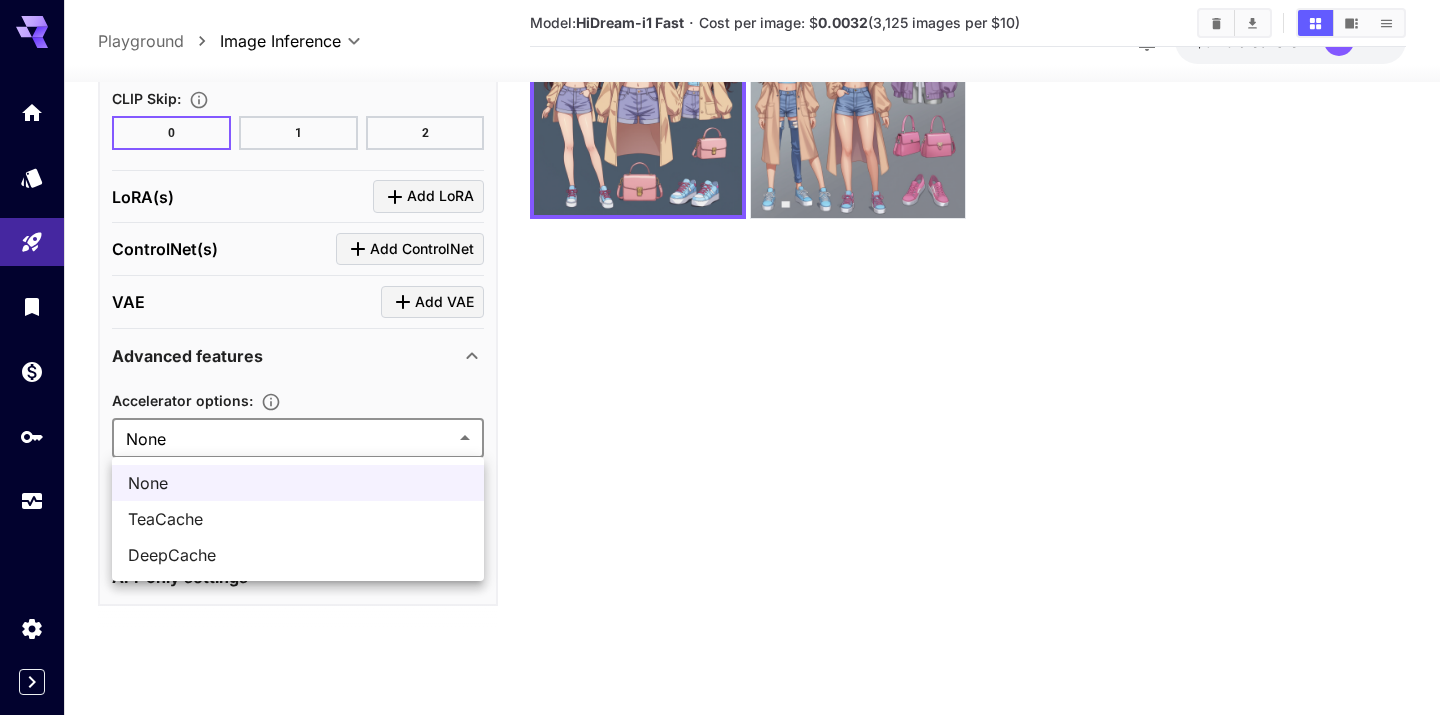 click at bounding box center (720, 357) 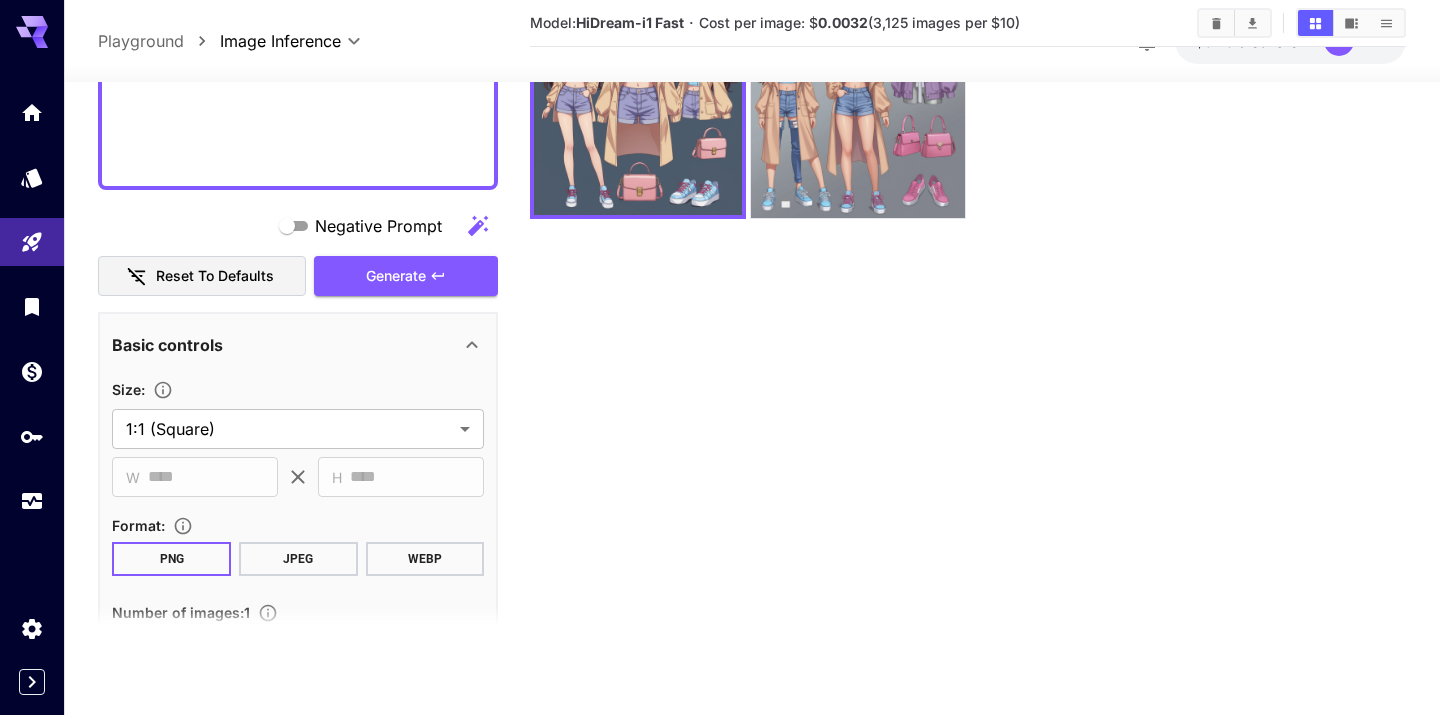scroll, scrollTop: 537, scrollLeft: 0, axis: vertical 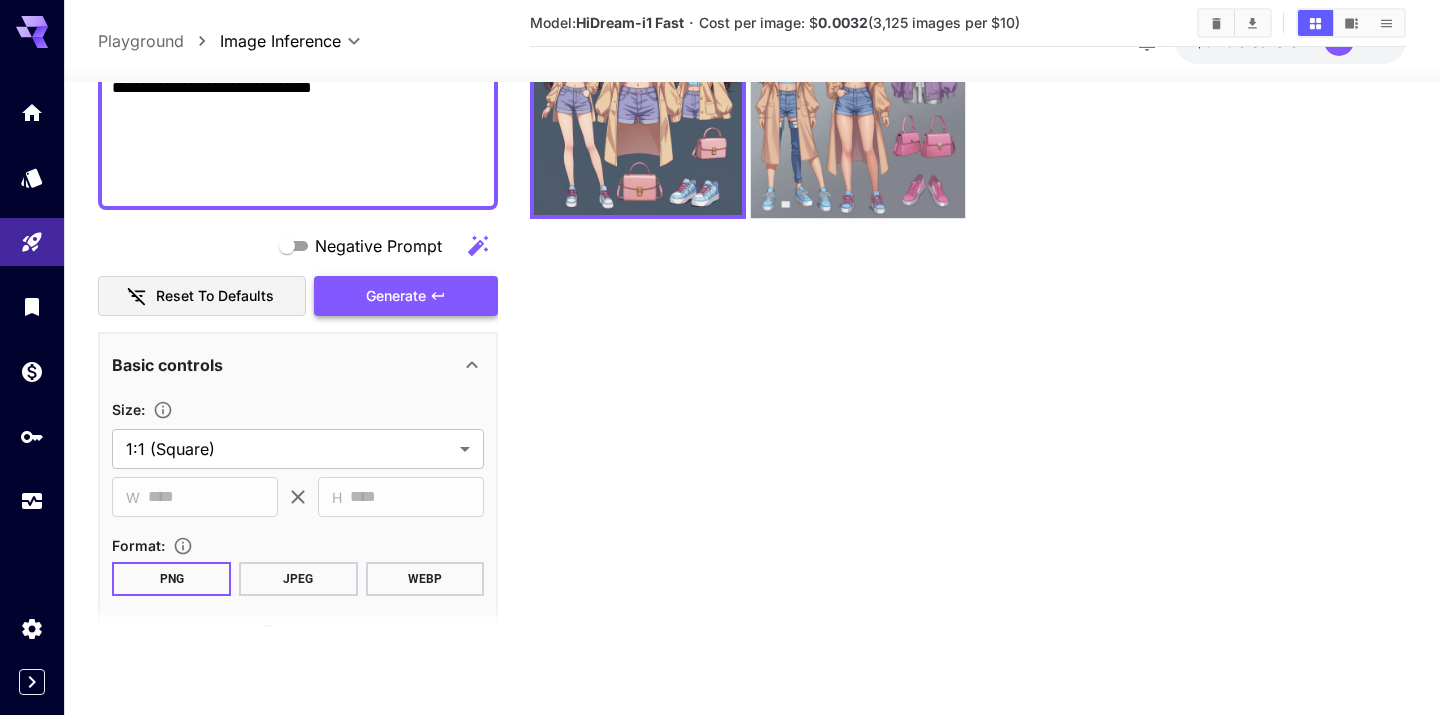 click on "Generate" at bounding box center [396, 296] 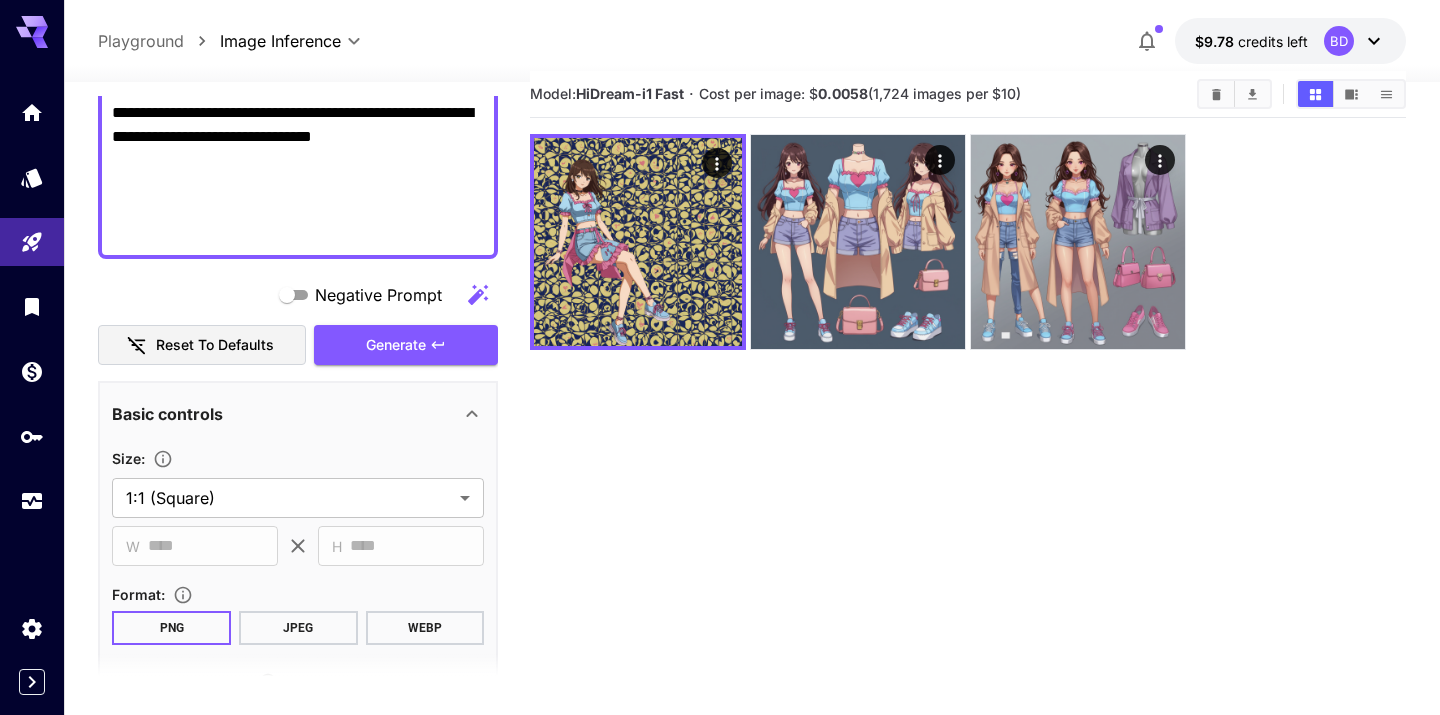scroll, scrollTop: 0, scrollLeft: 0, axis: both 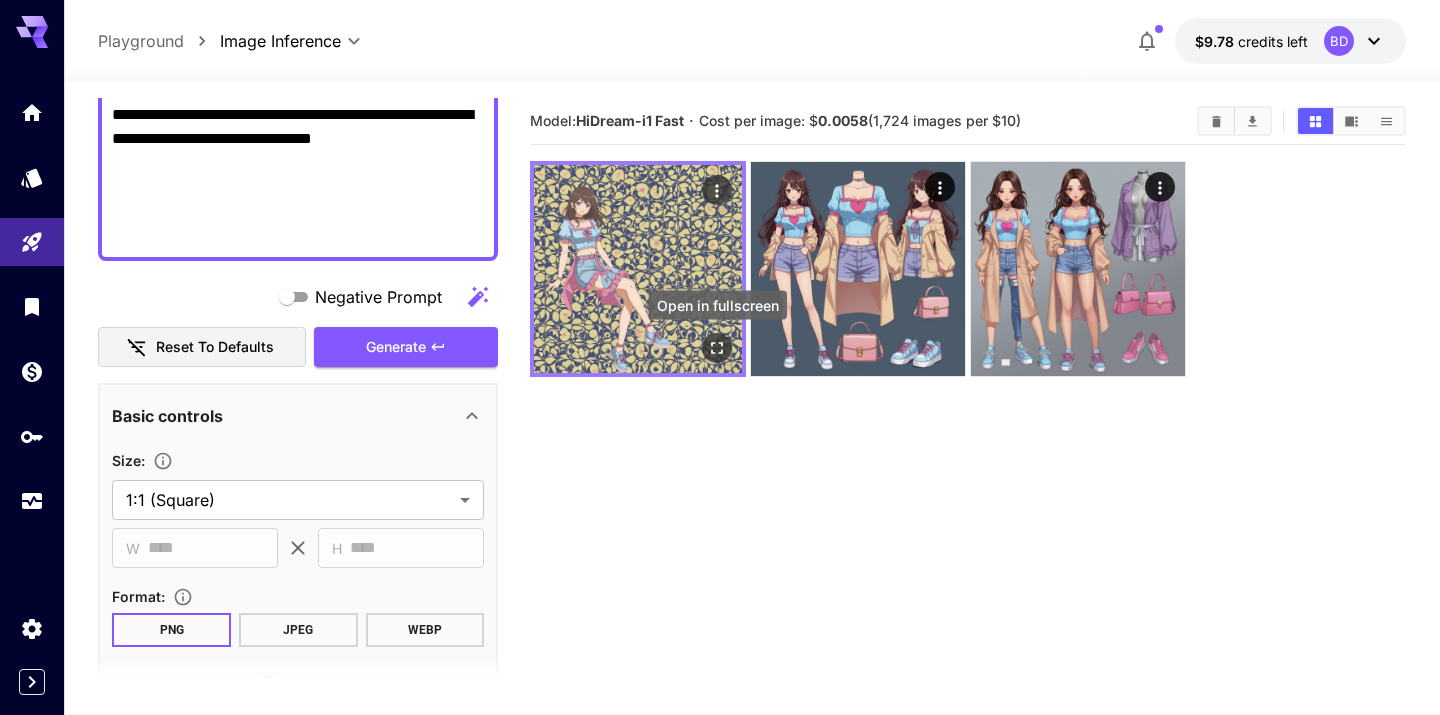 click at bounding box center [718, 348] 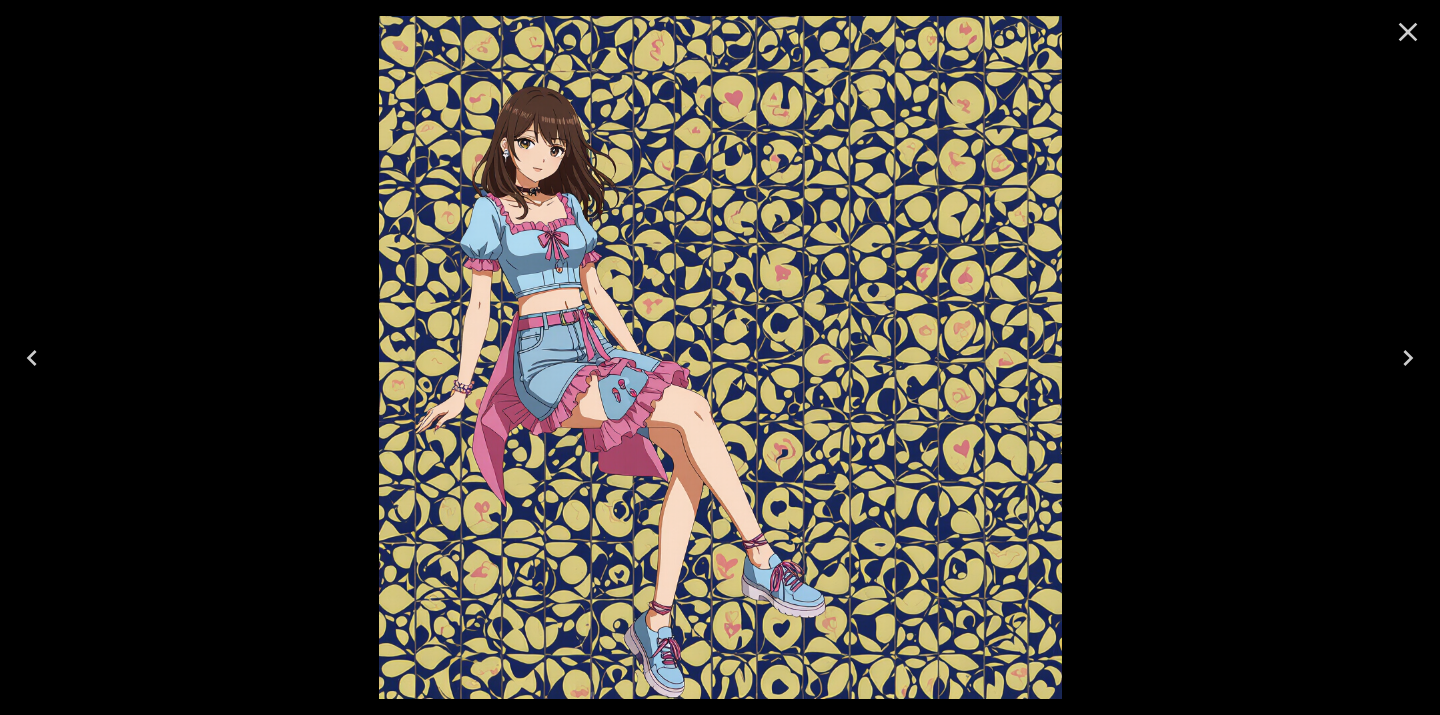 click 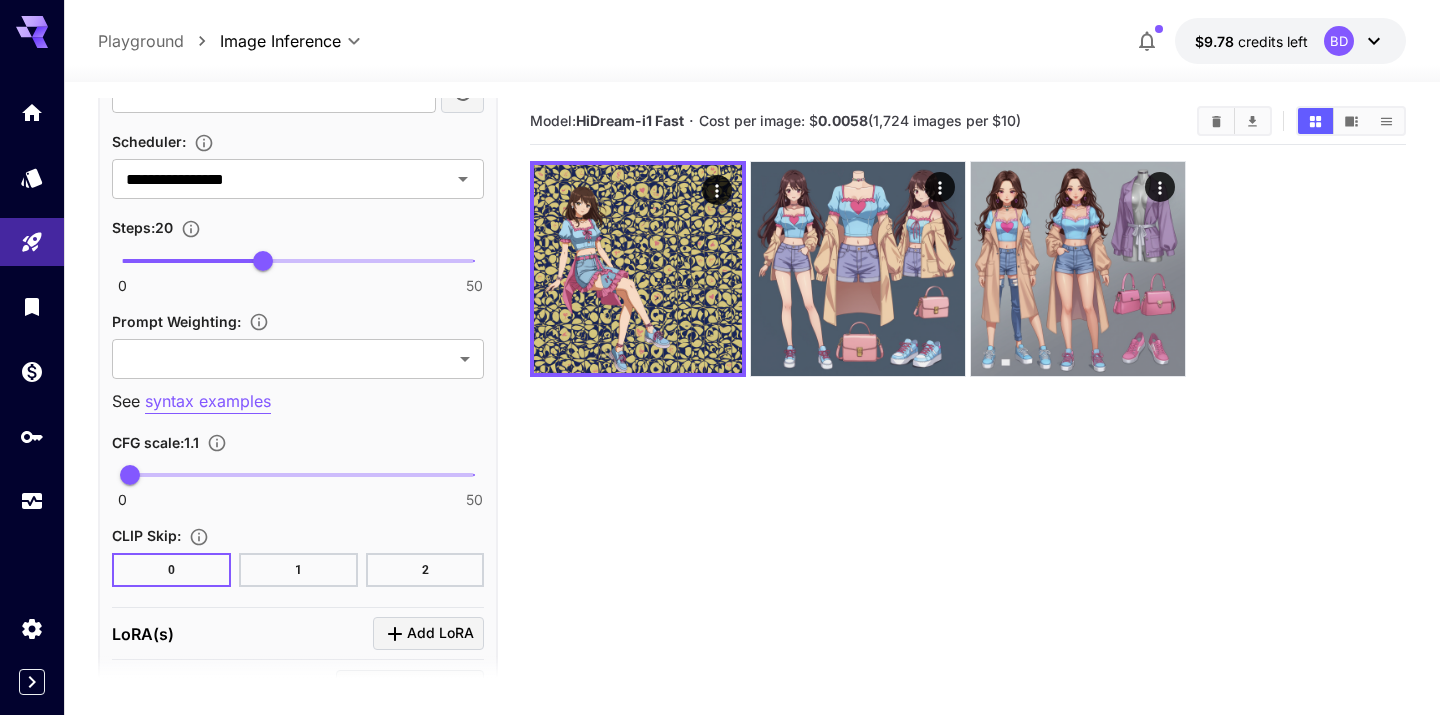 scroll, scrollTop: 1752, scrollLeft: 0, axis: vertical 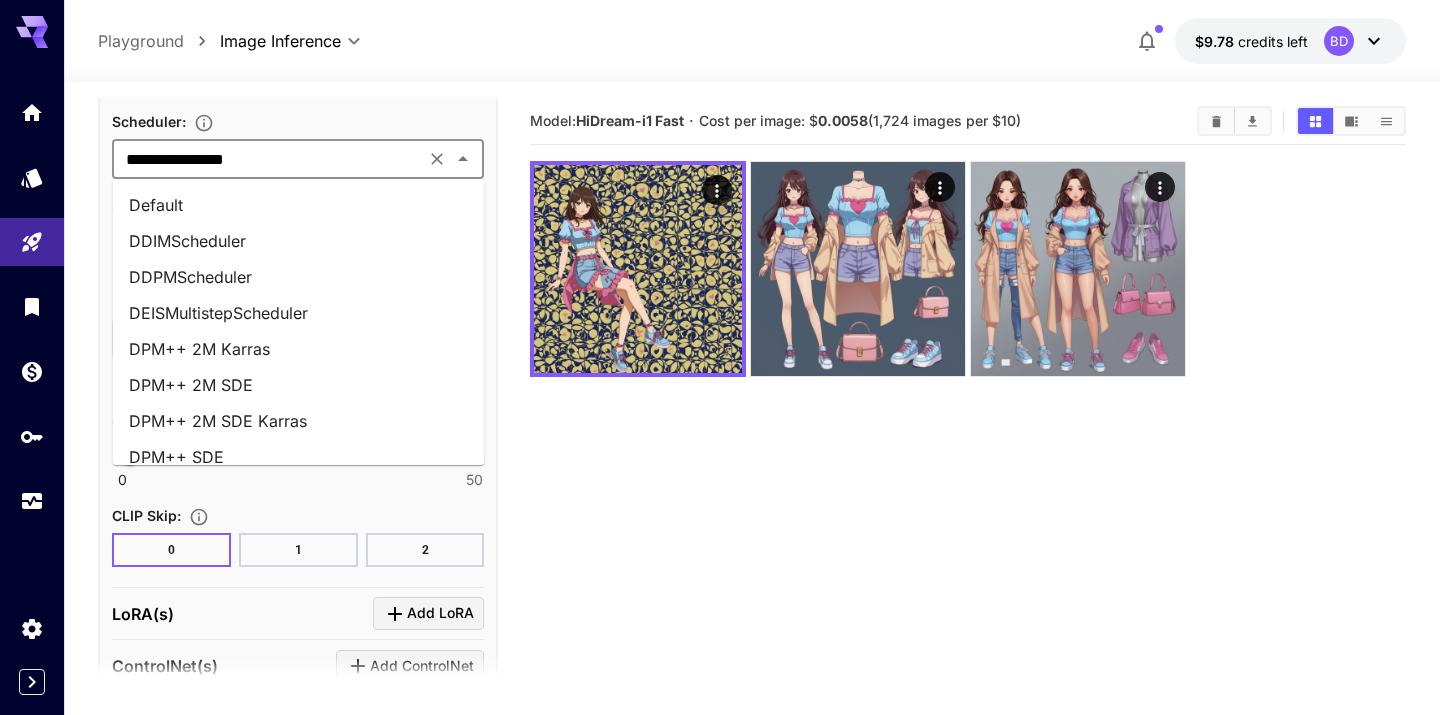 click on "**********" at bounding box center (268, 159) 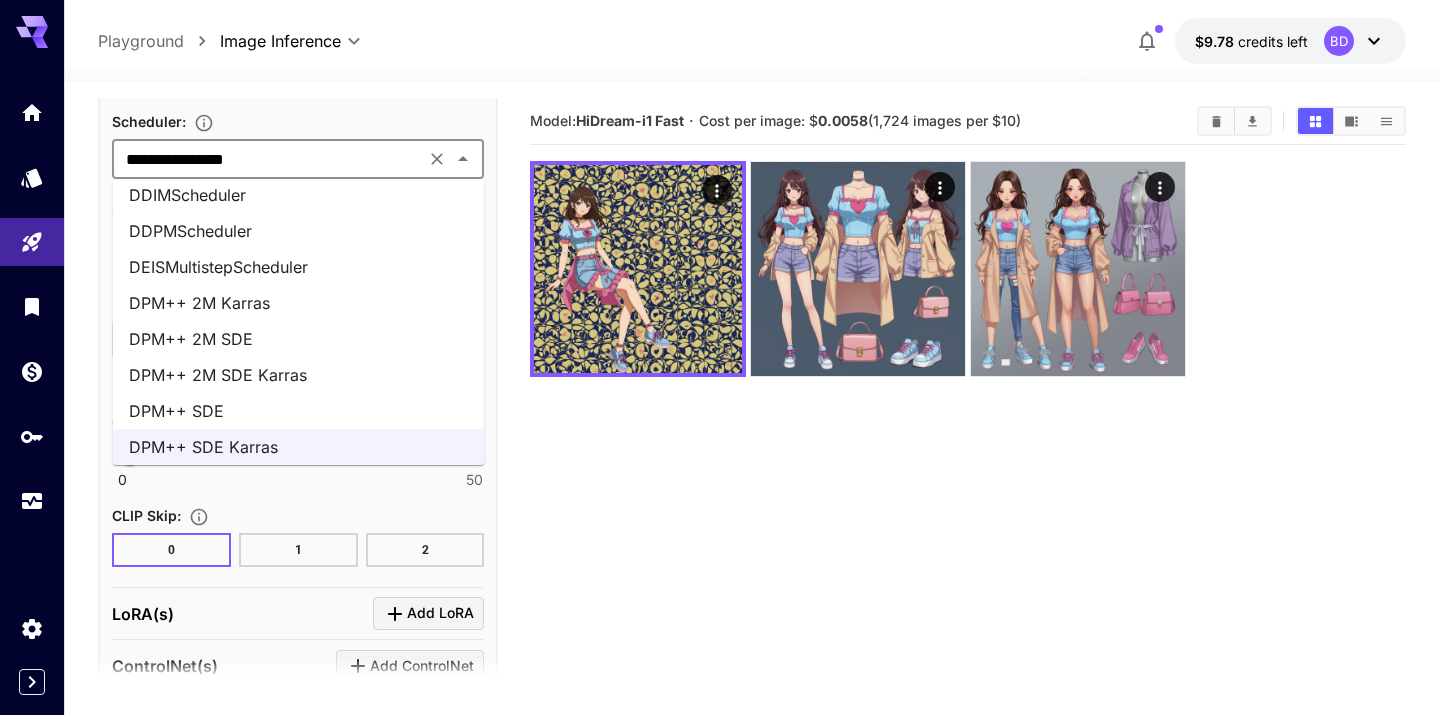 click on "DPM++ 2M SDE Karras" at bounding box center (299, 375) 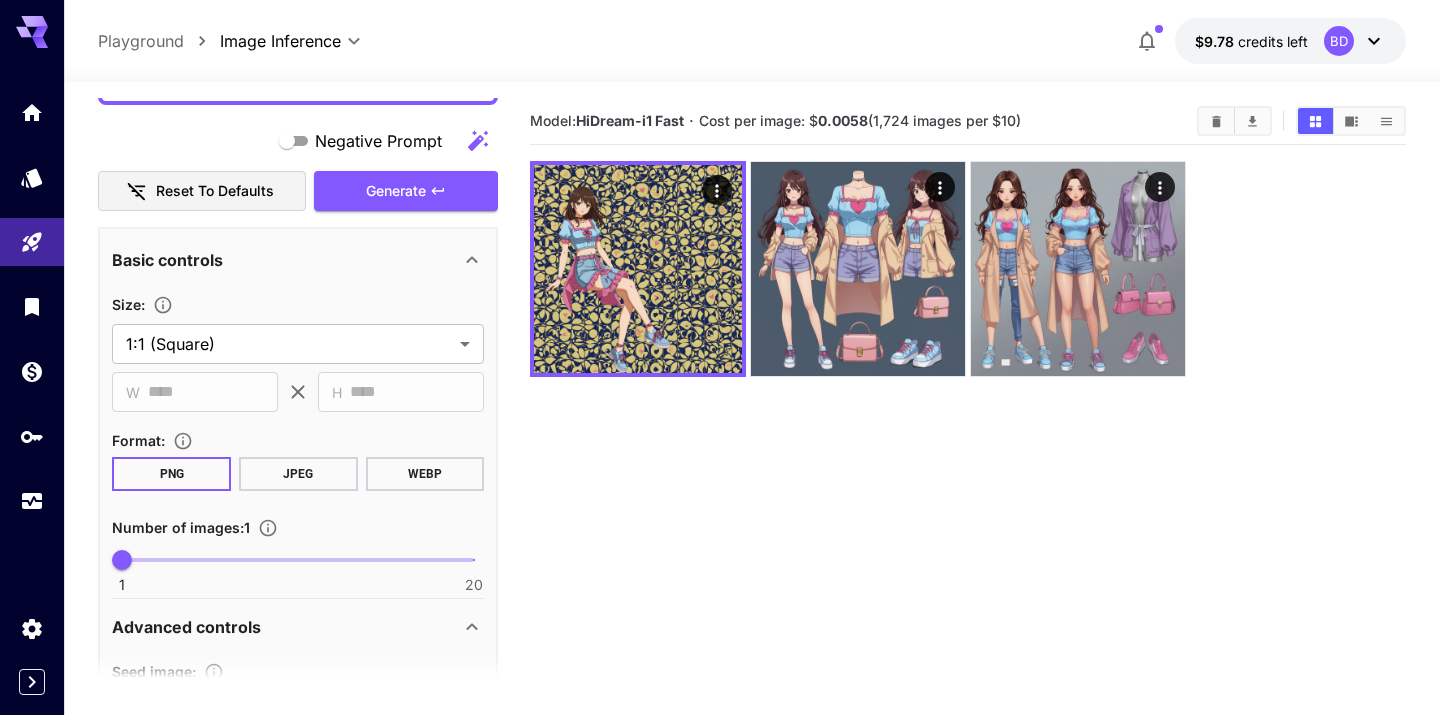 scroll, scrollTop: 655, scrollLeft: 0, axis: vertical 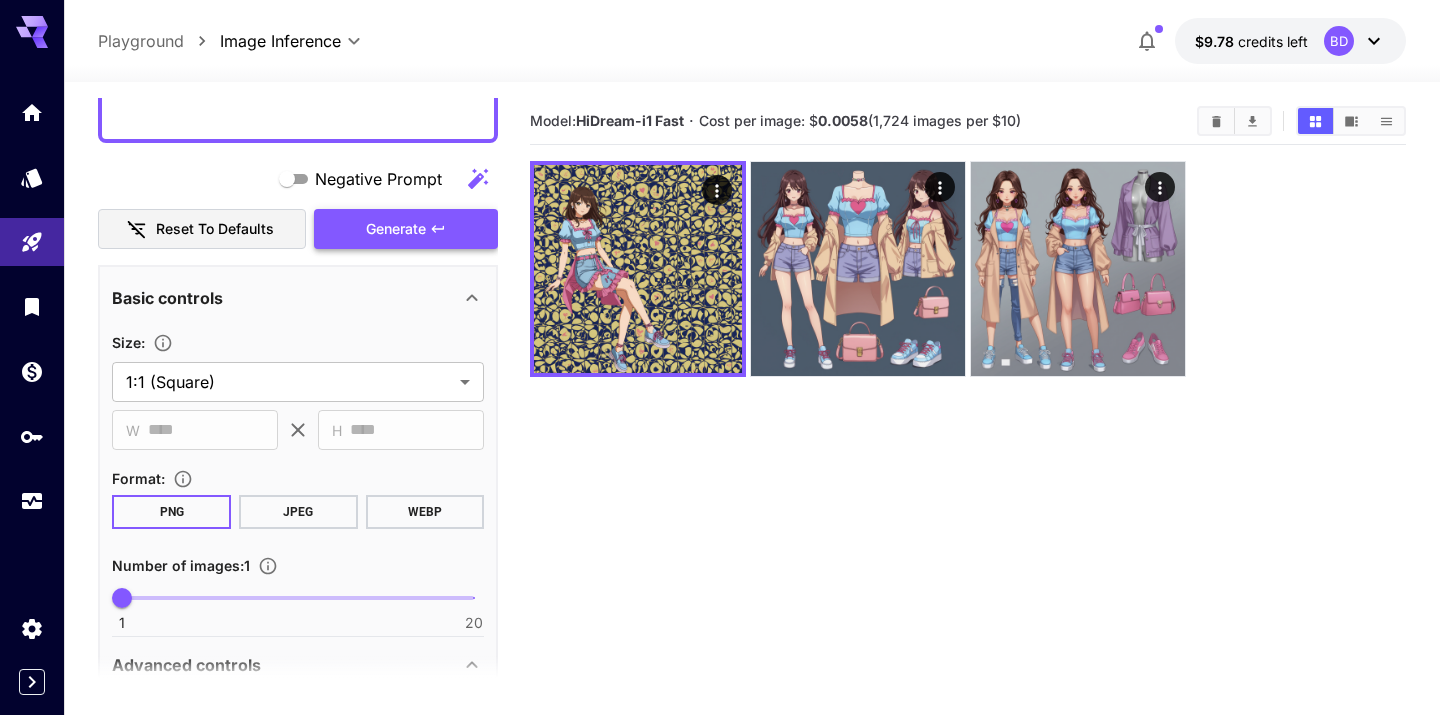 click on "Generate" at bounding box center [396, 229] 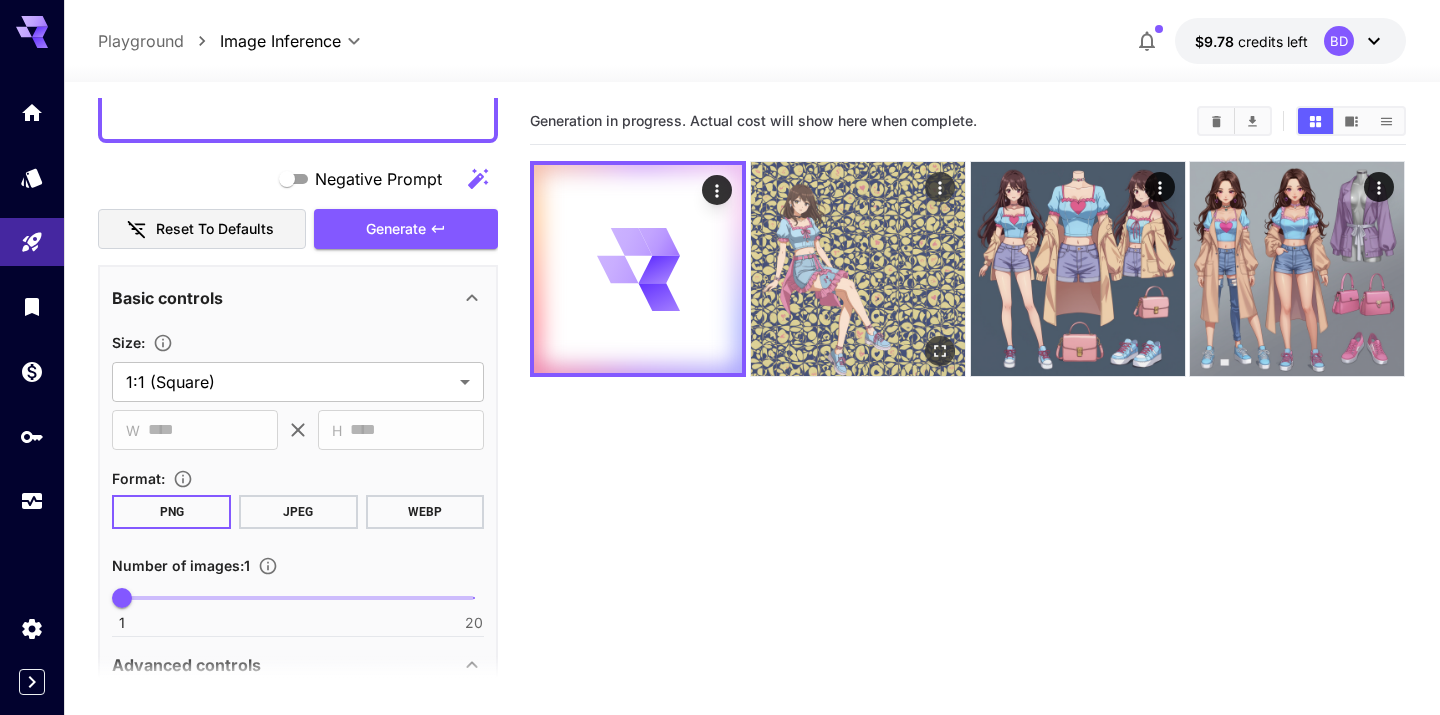 click at bounding box center (858, 269) 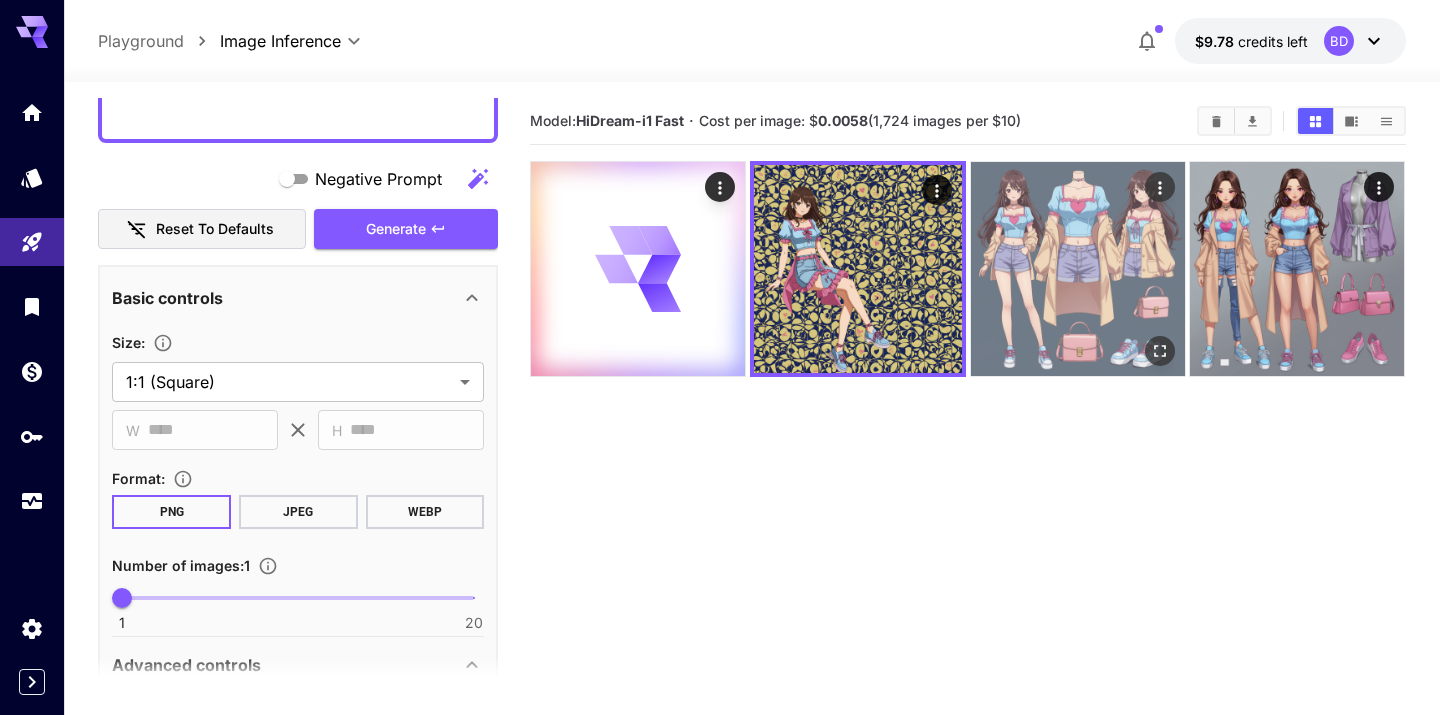 click at bounding box center [1078, 269] 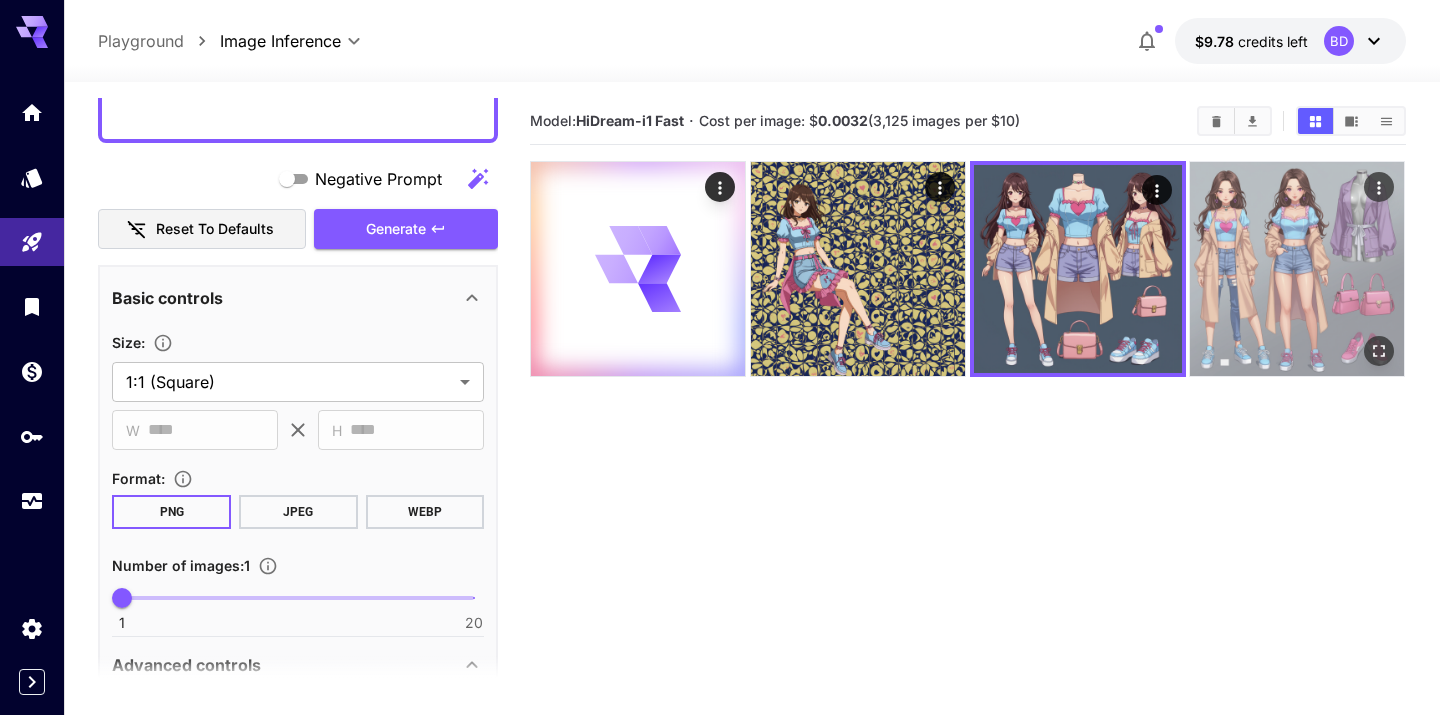 click at bounding box center (1297, 269) 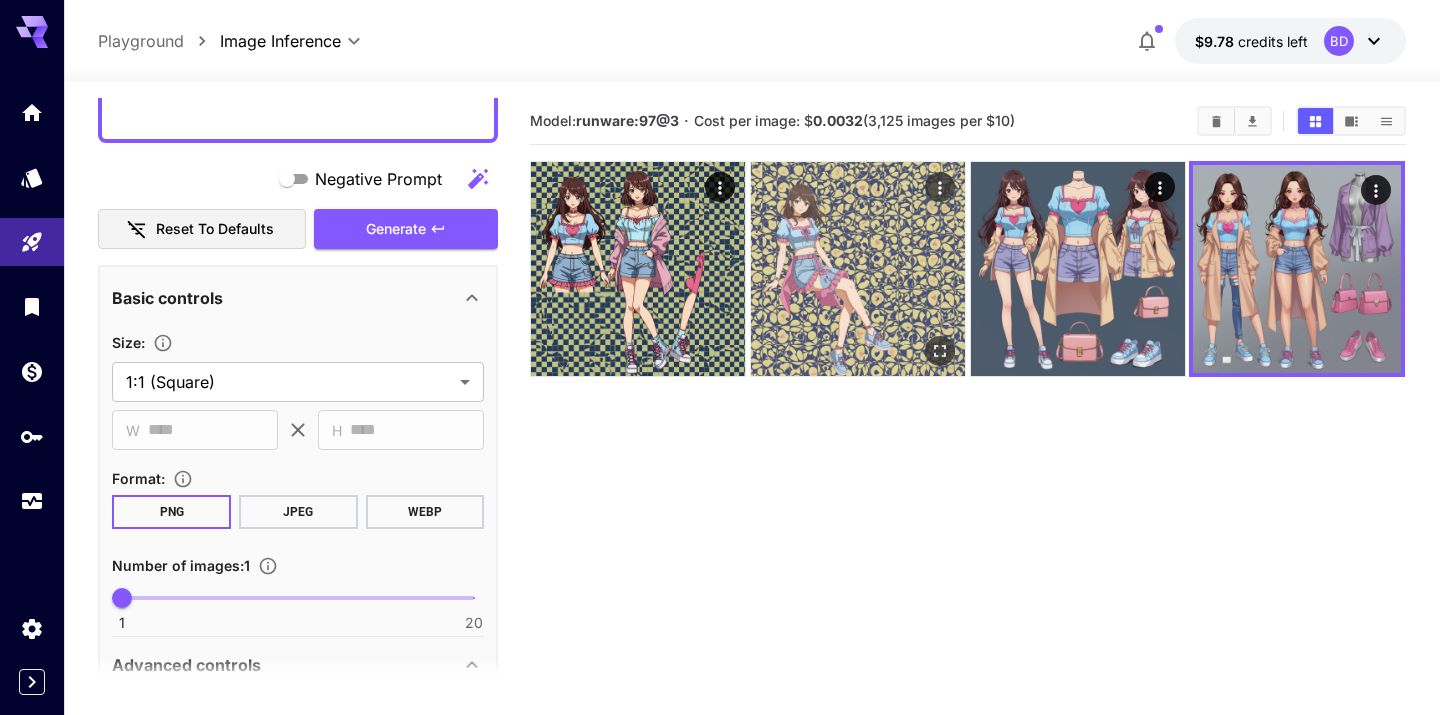click at bounding box center (858, 269) 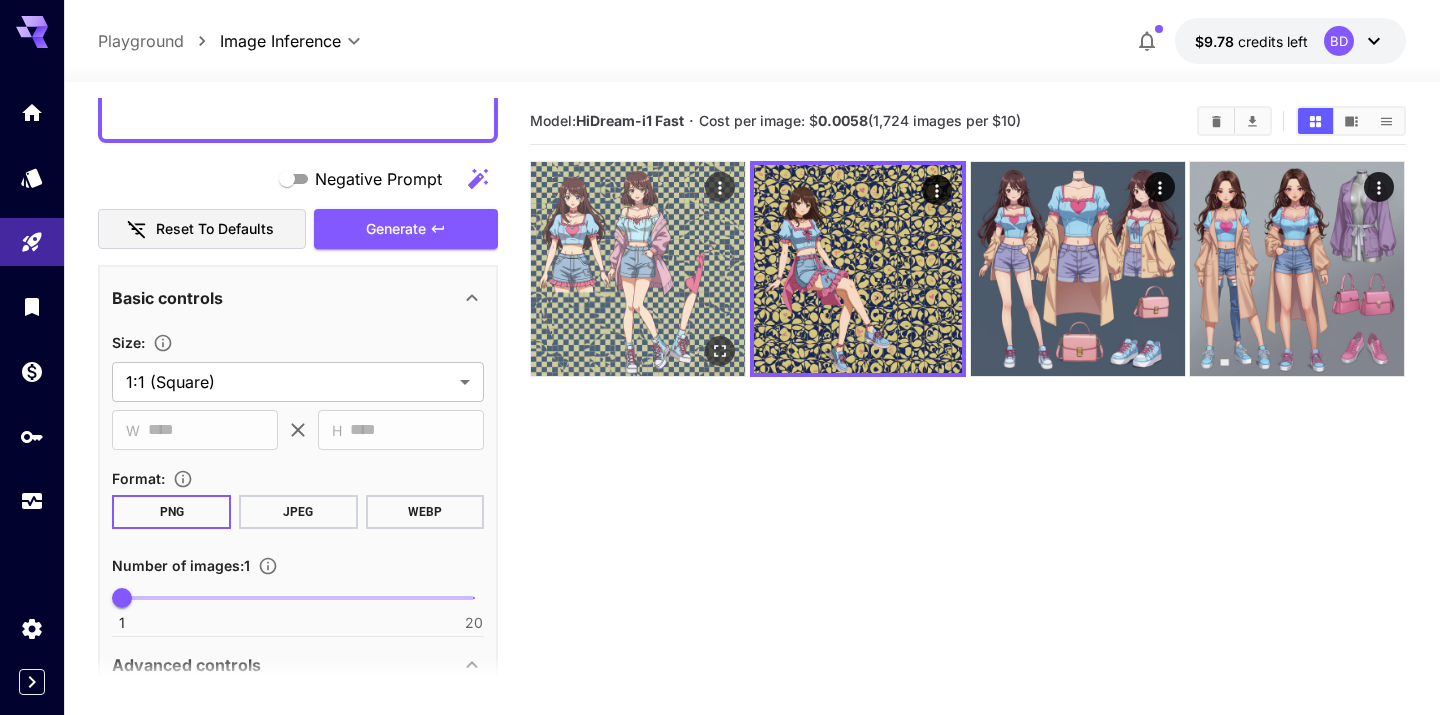 click at bounding box center [638, 269] 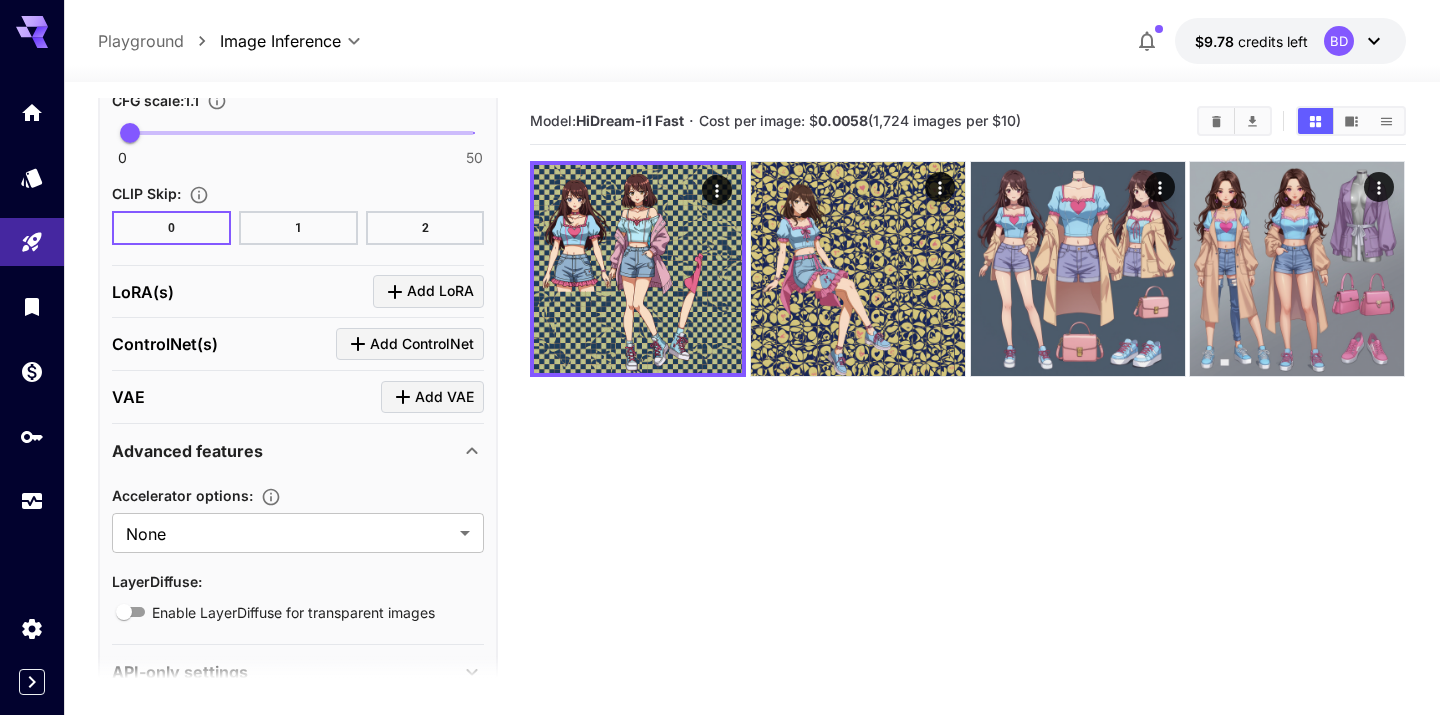 scroll, scrollTop: 2118, scrollLeft: 0, axis: vertical 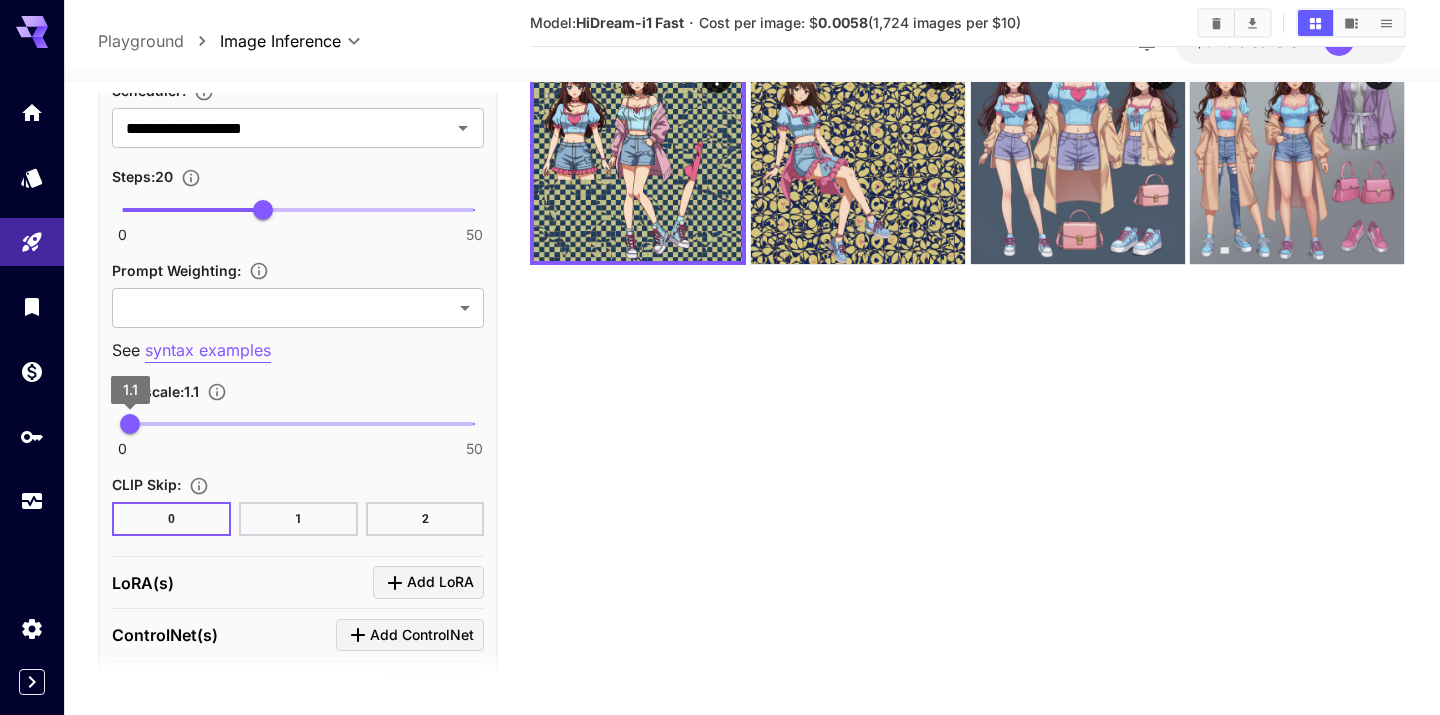 drag, startPoint x: 132, startPoint y: 423, endPoint x: 111, endPoint y: 423, distance: 21 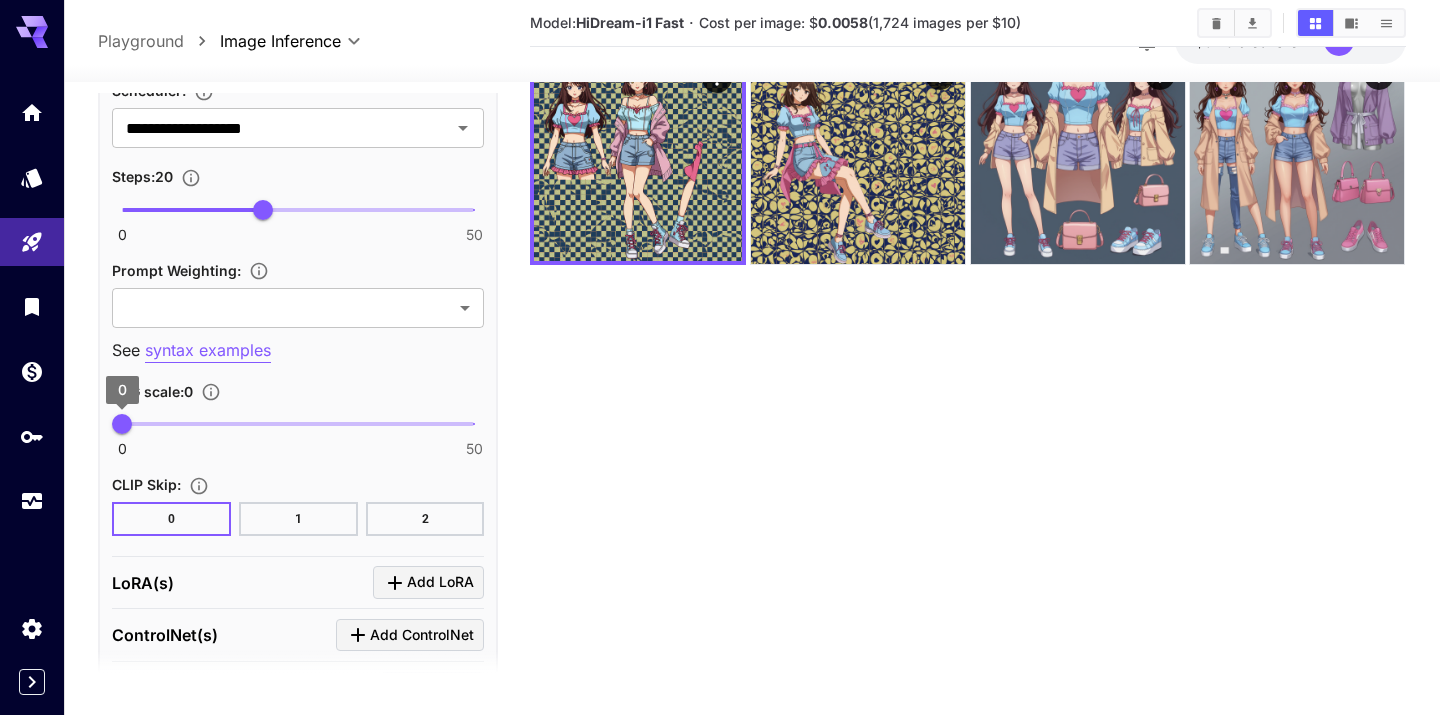 type on "*" 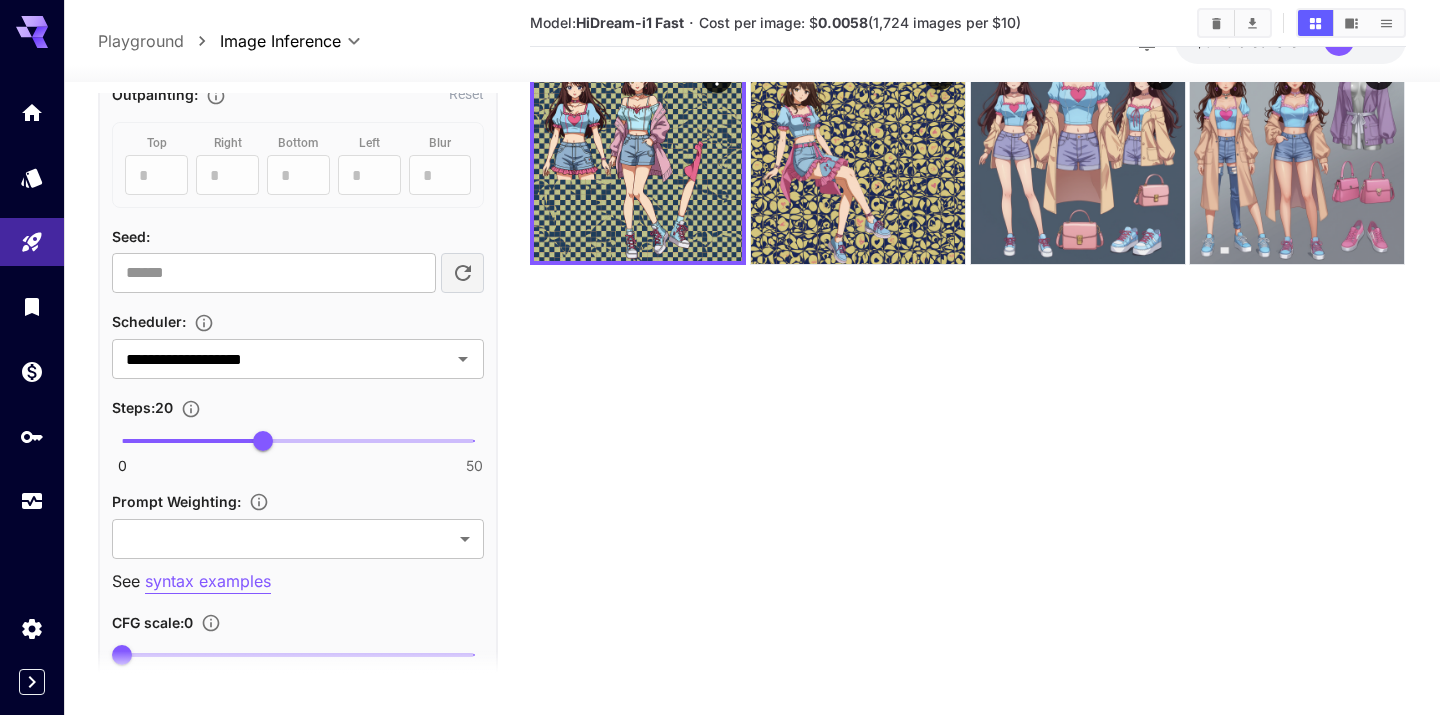scroll, scrollTop: 1530, scrollLeft: 0, axis: vertical 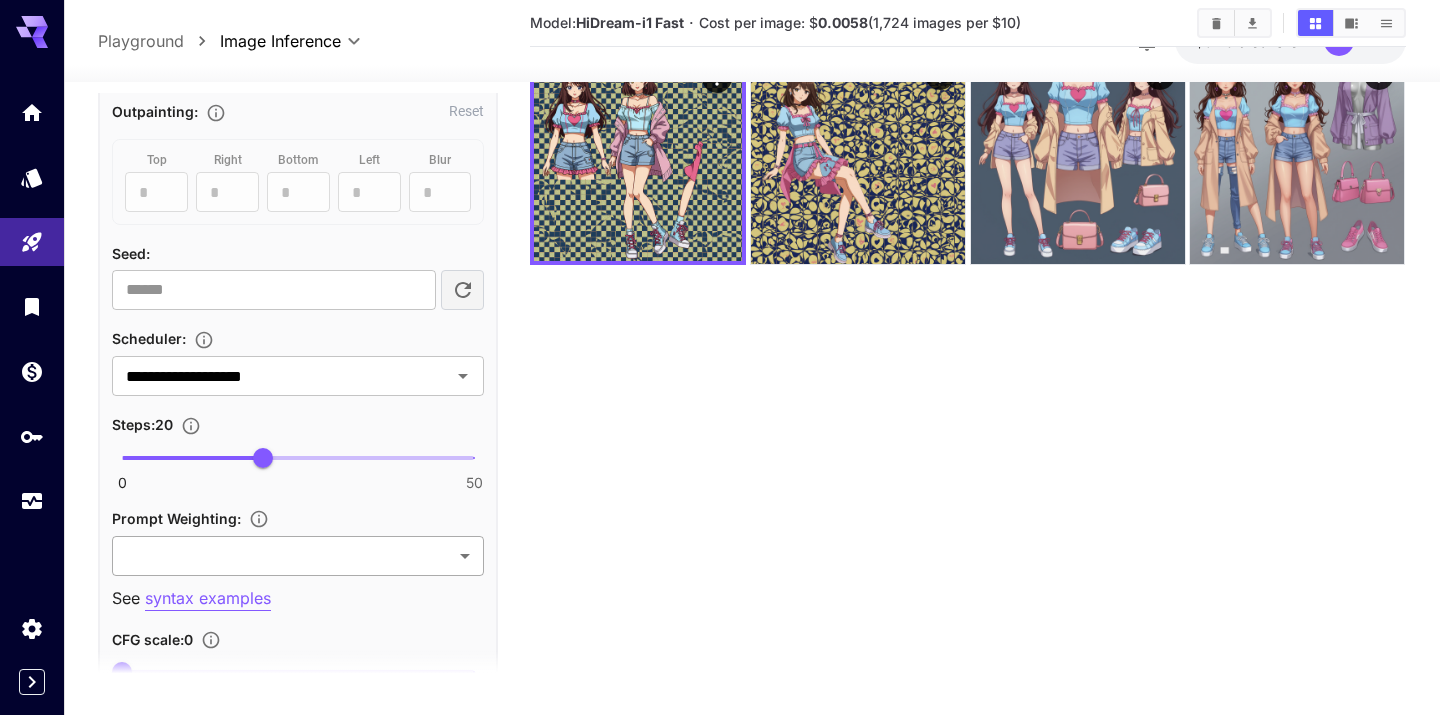 click on "**********" at bounding box center (720, 324) 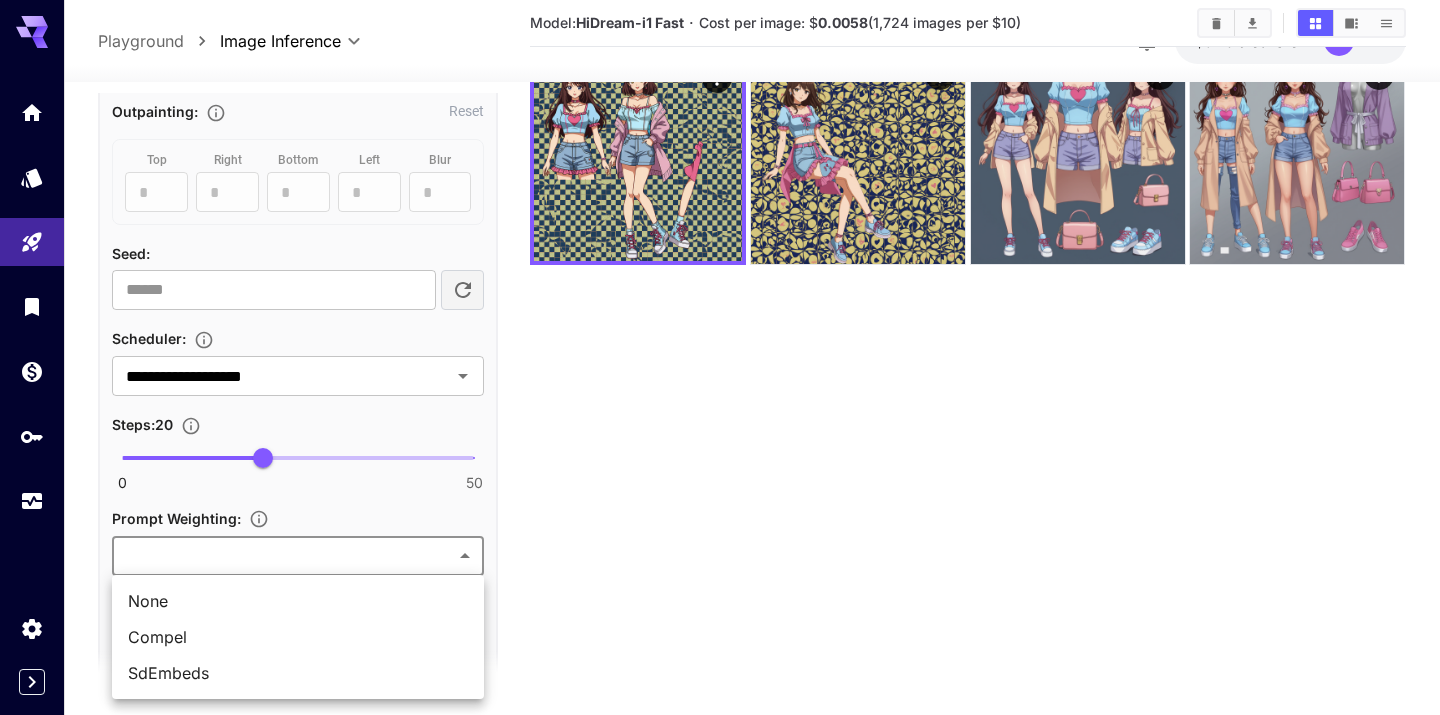 click at bounding box center [720, 357] 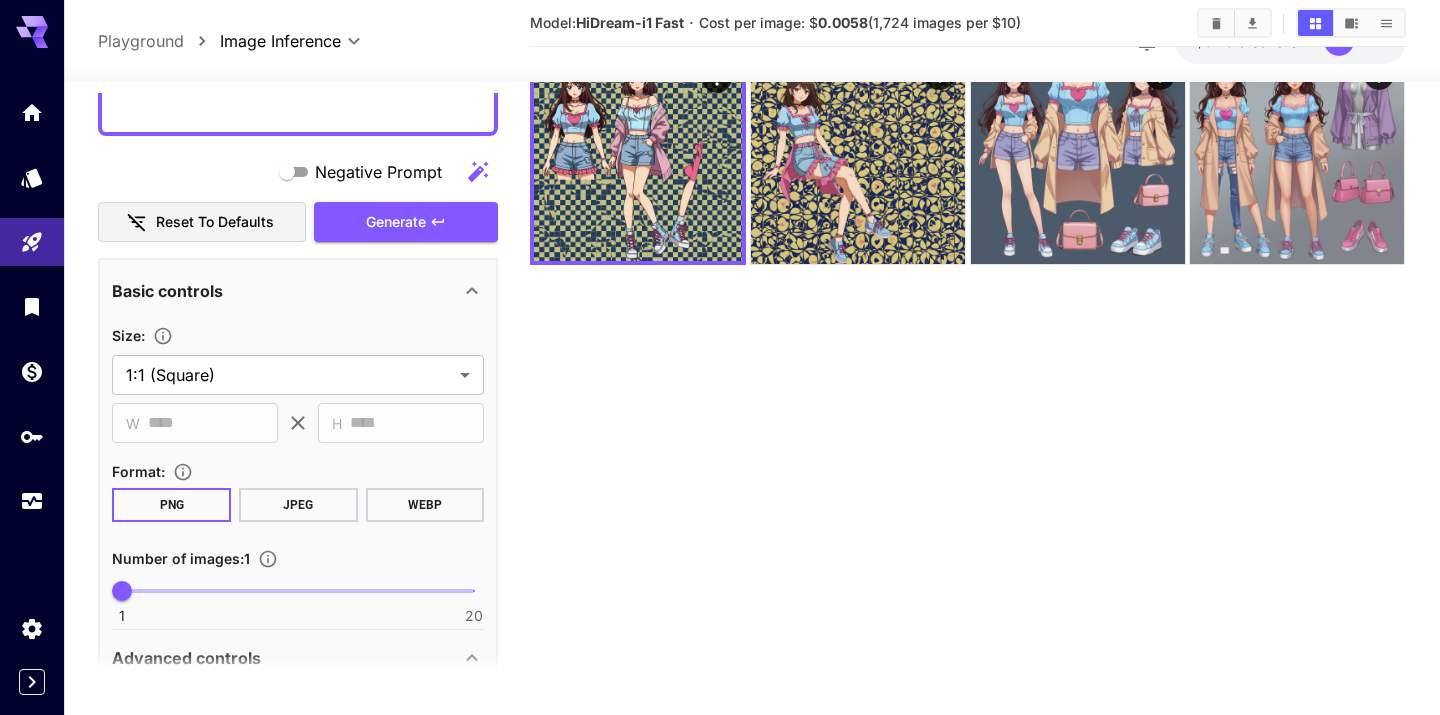 scroll, scrollTop: 612, scrollLeft: 0, axis: vertical 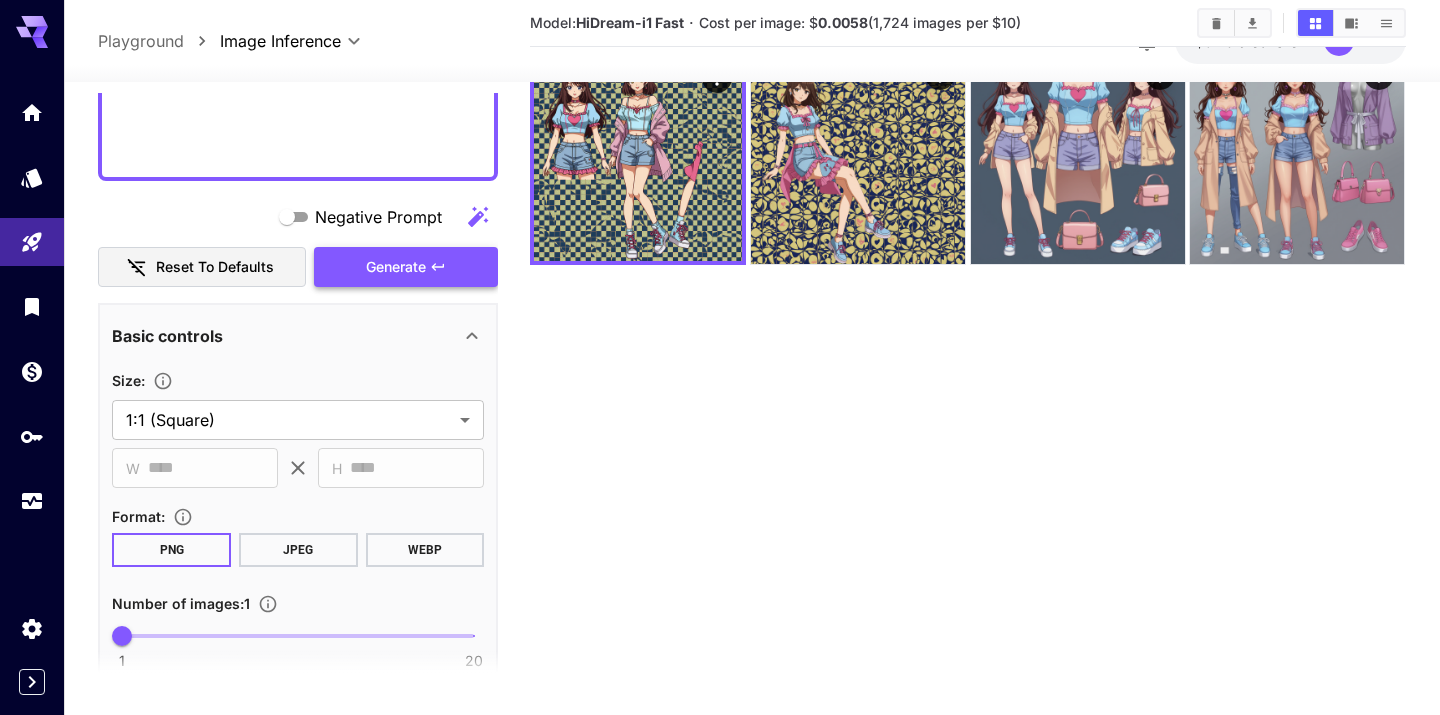 click on "Generate" at bounding box center [406, 267] 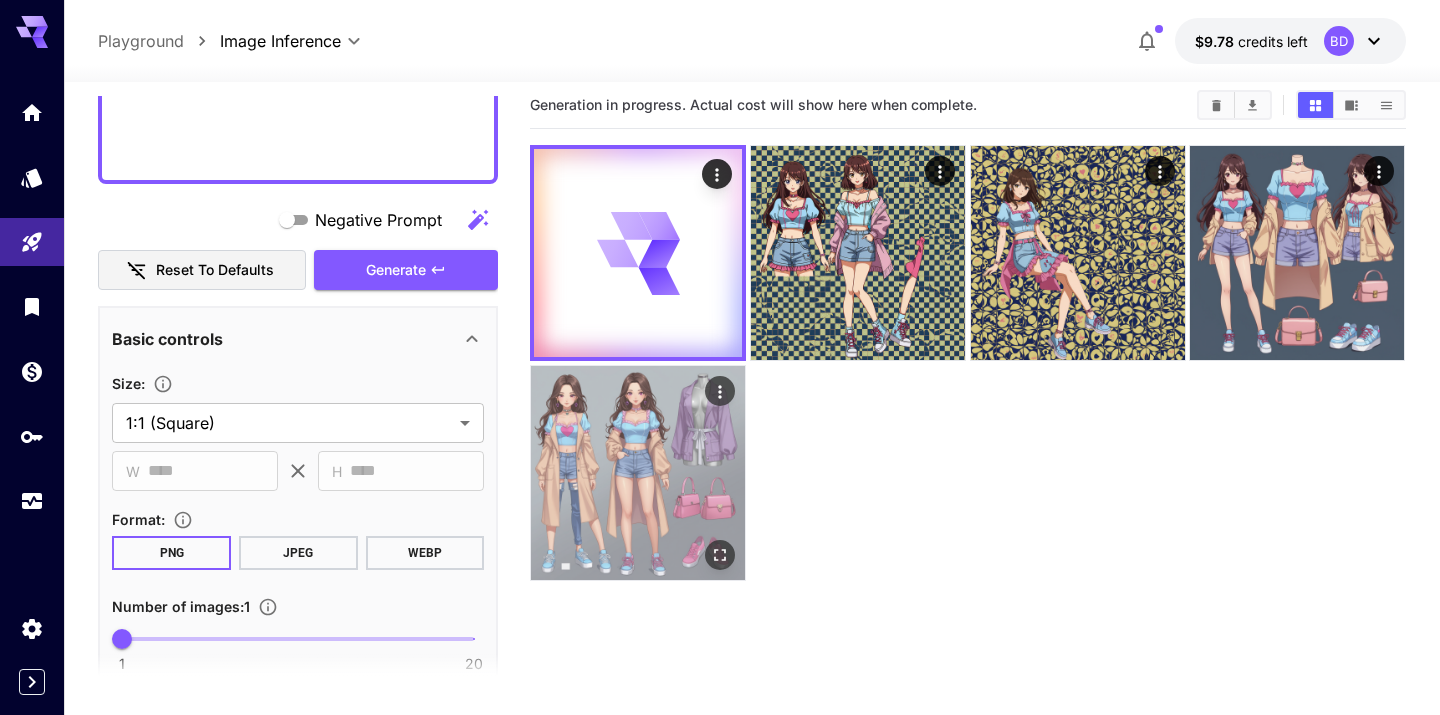 scroll, scrollTop: 0, scrollLeft: 0, axis: both 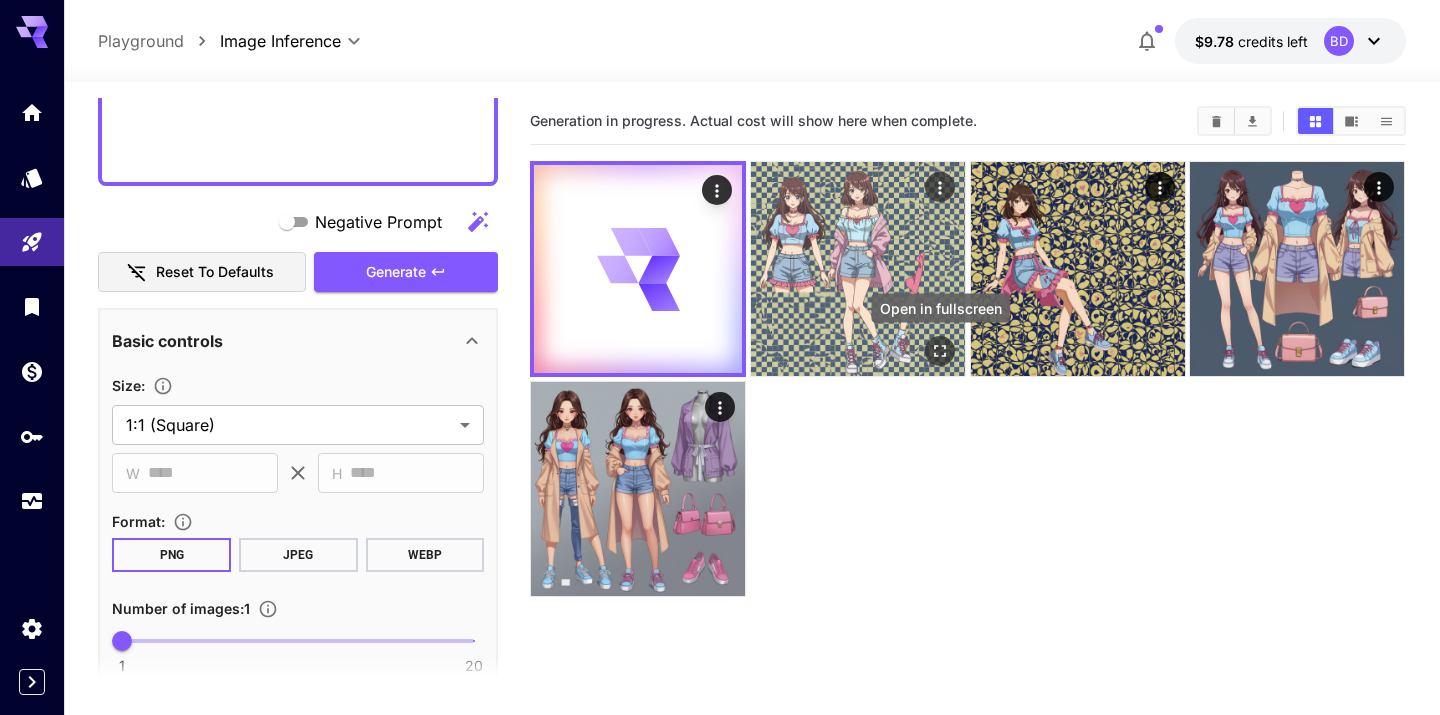 click 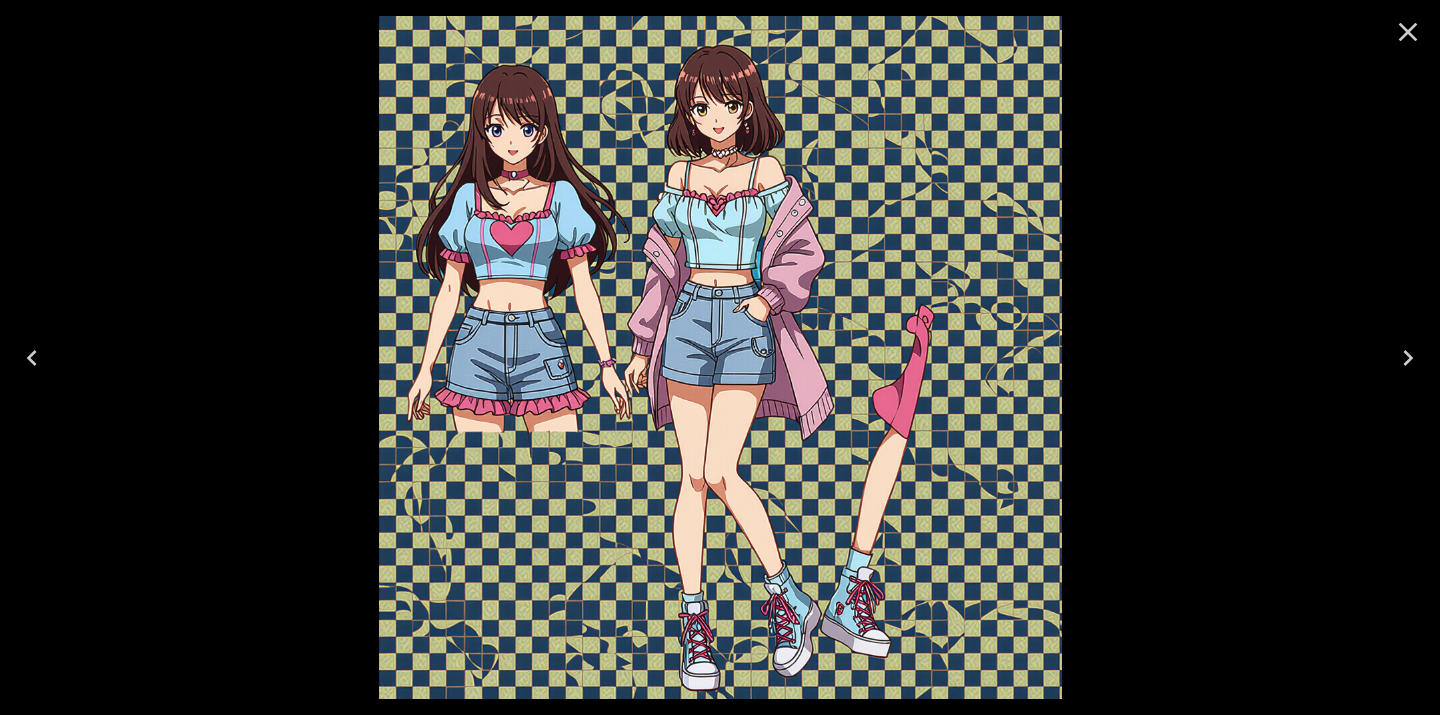 click 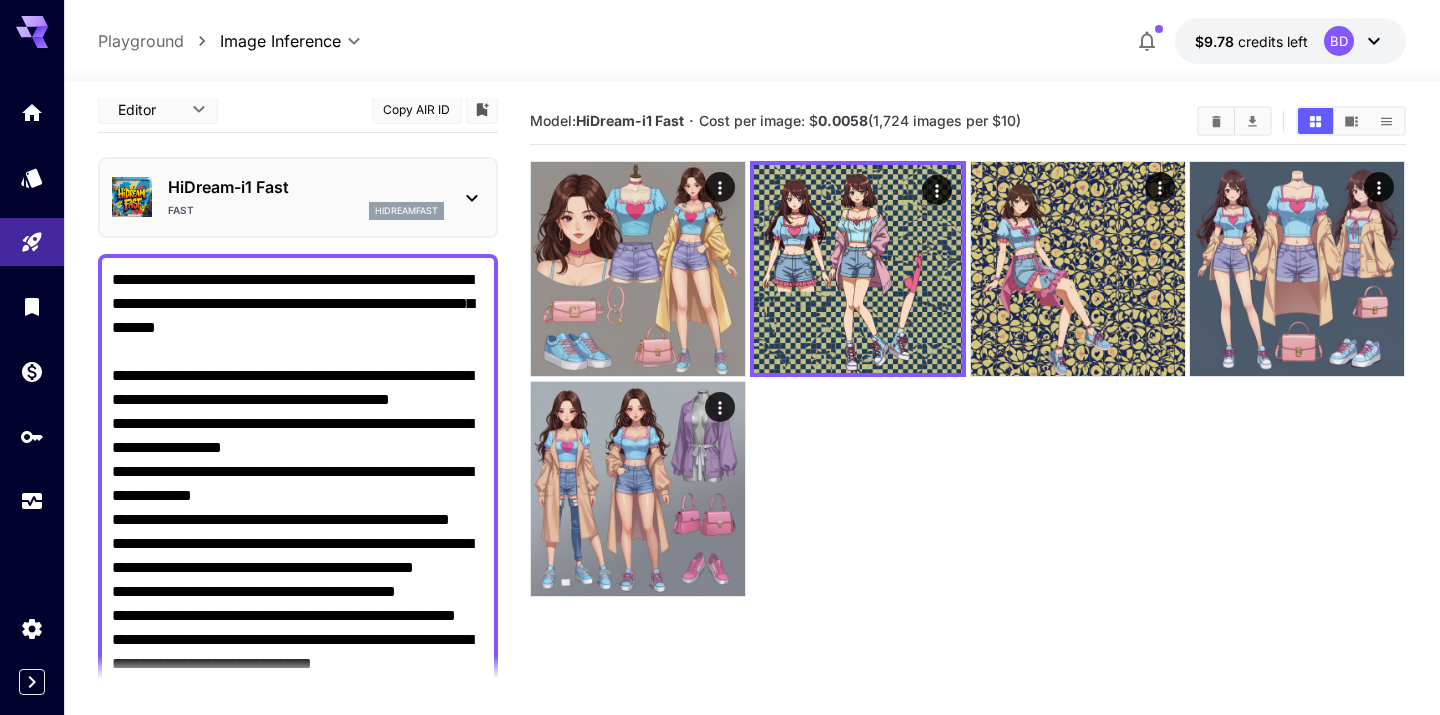 scroll, scrollTop: 0, scrollLeft: 0, axis: both 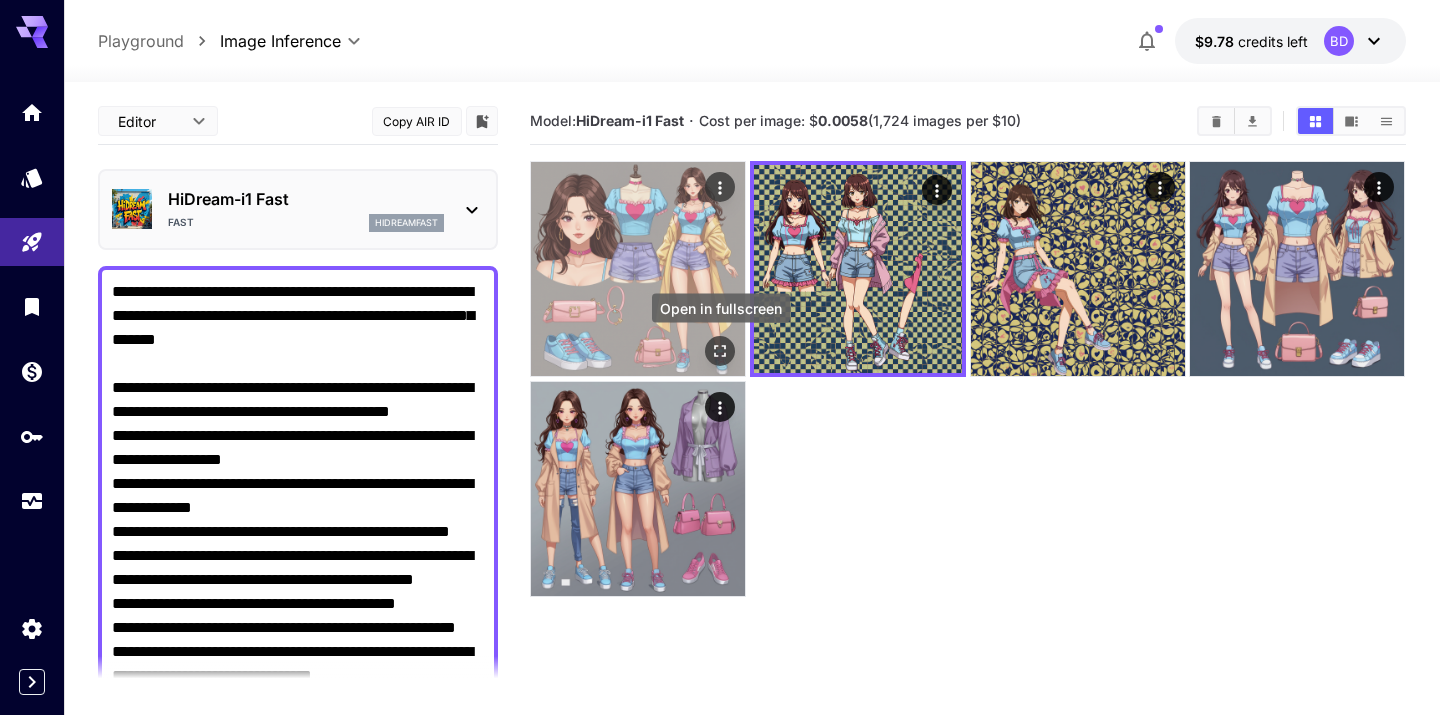 click 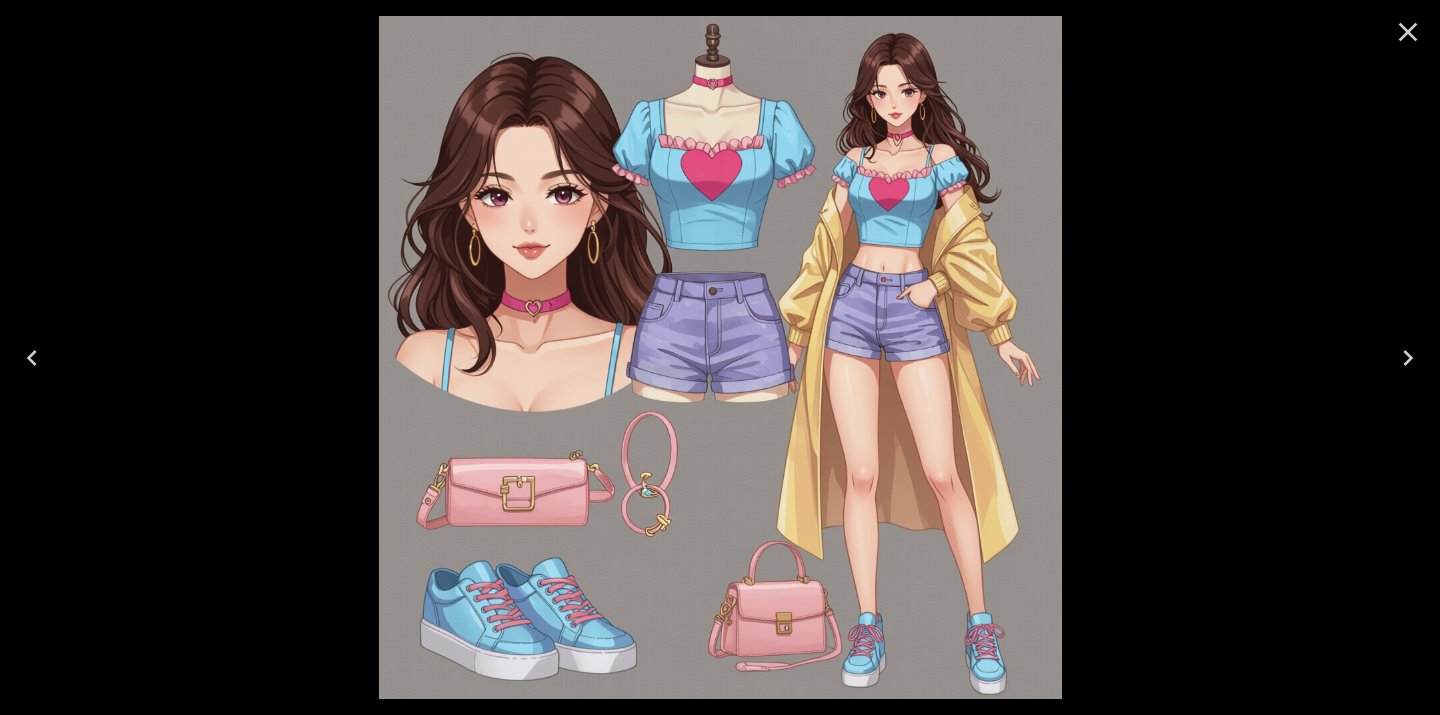 click 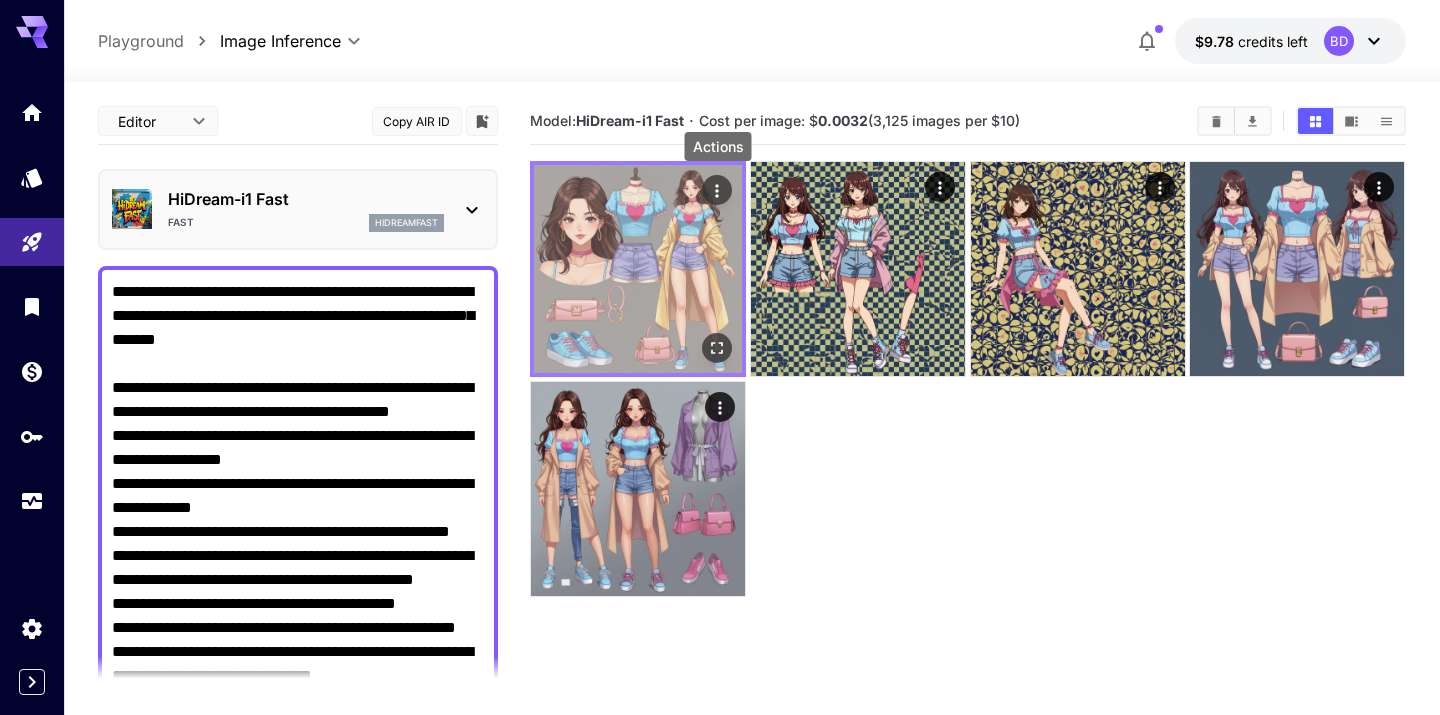 click at bounding box center (718, 190) 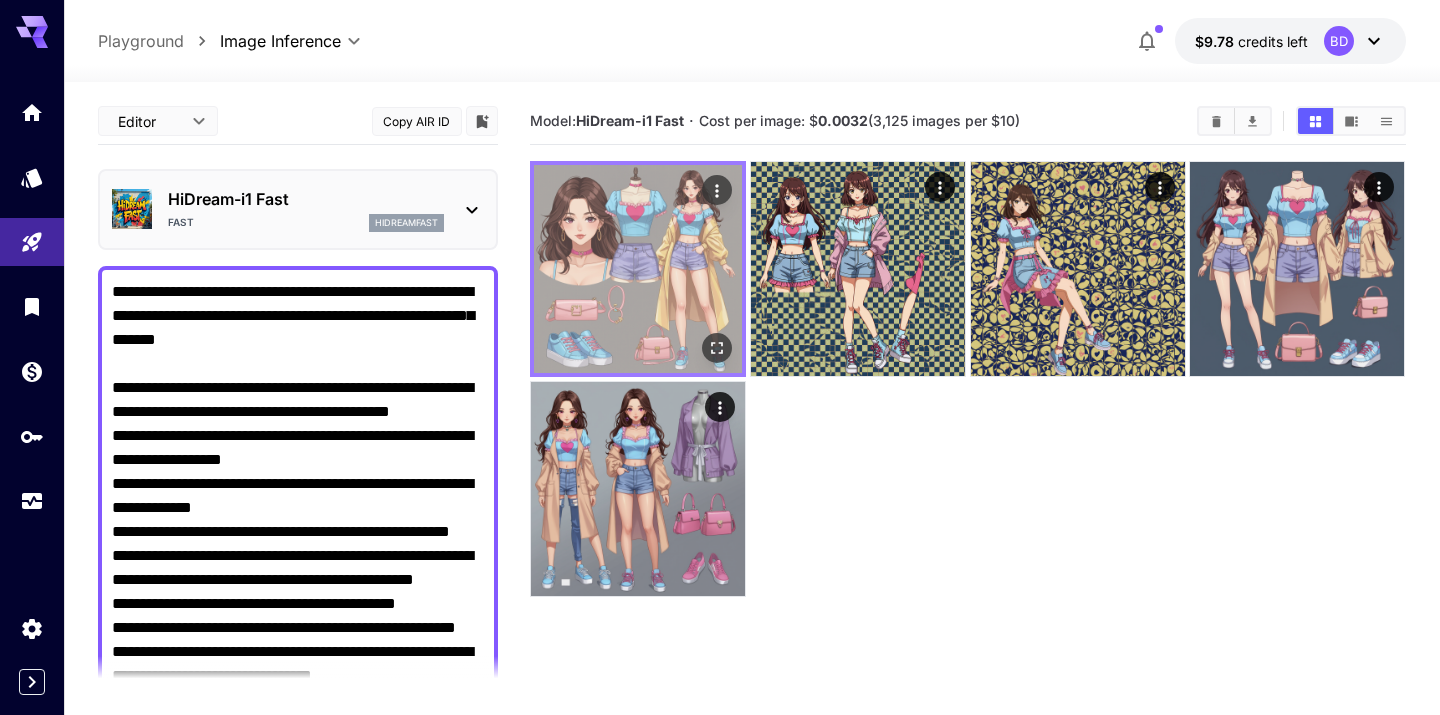 click at bounding box center (638, 269) 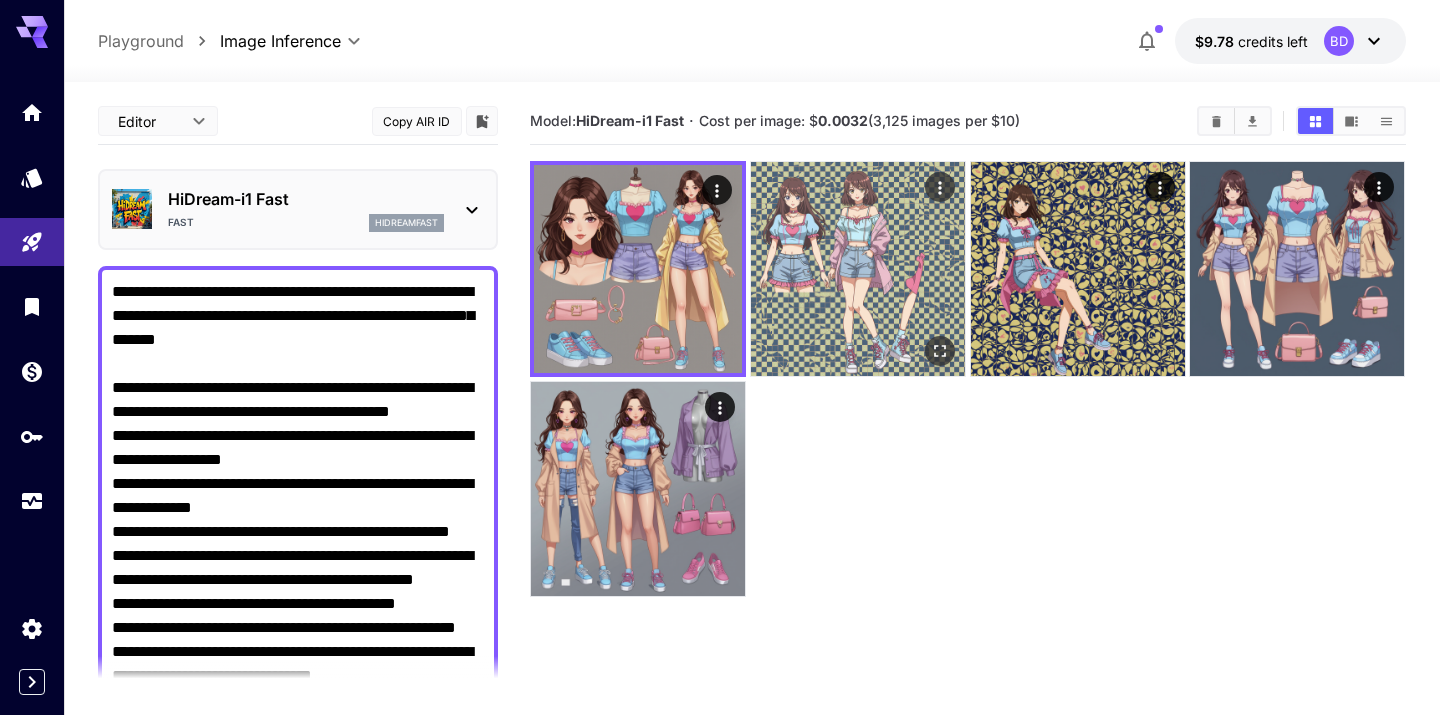 click at bounding box center [858, 269] 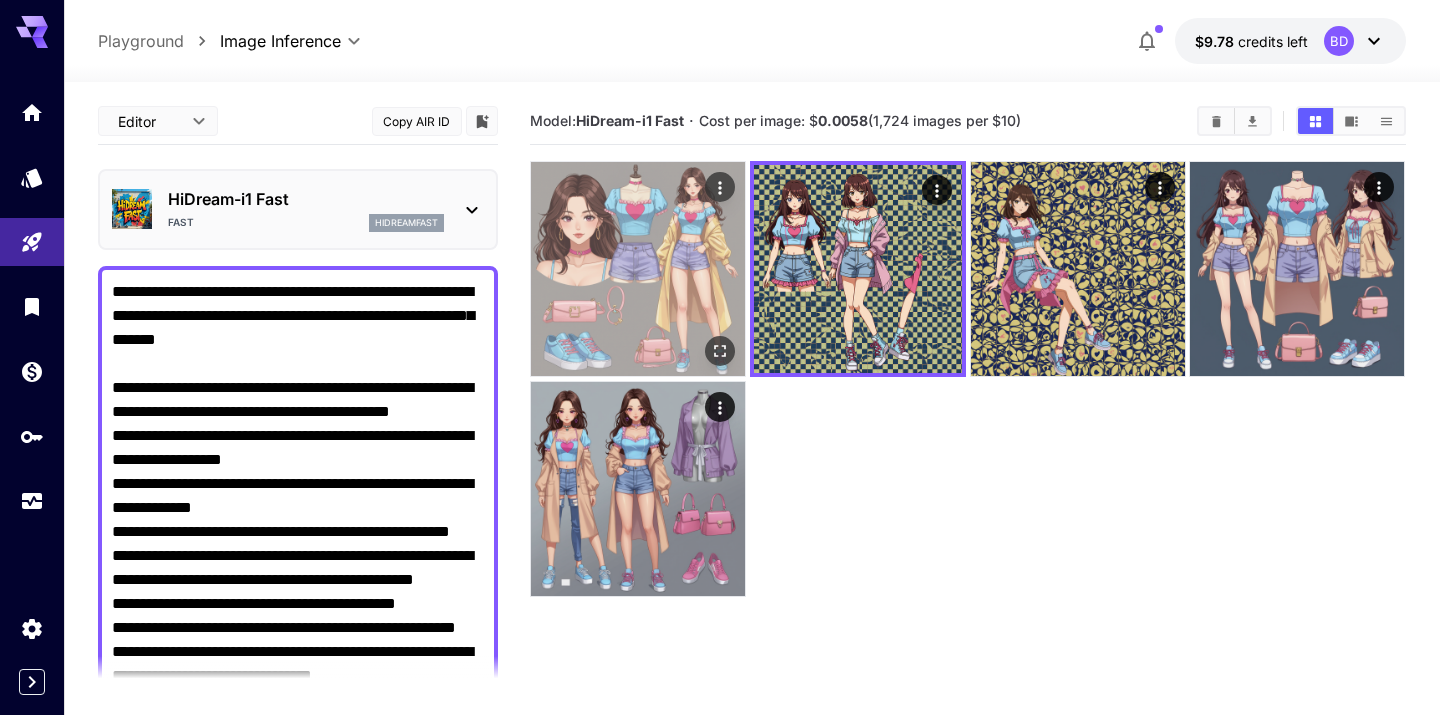 click at bounding box center (638, 269) 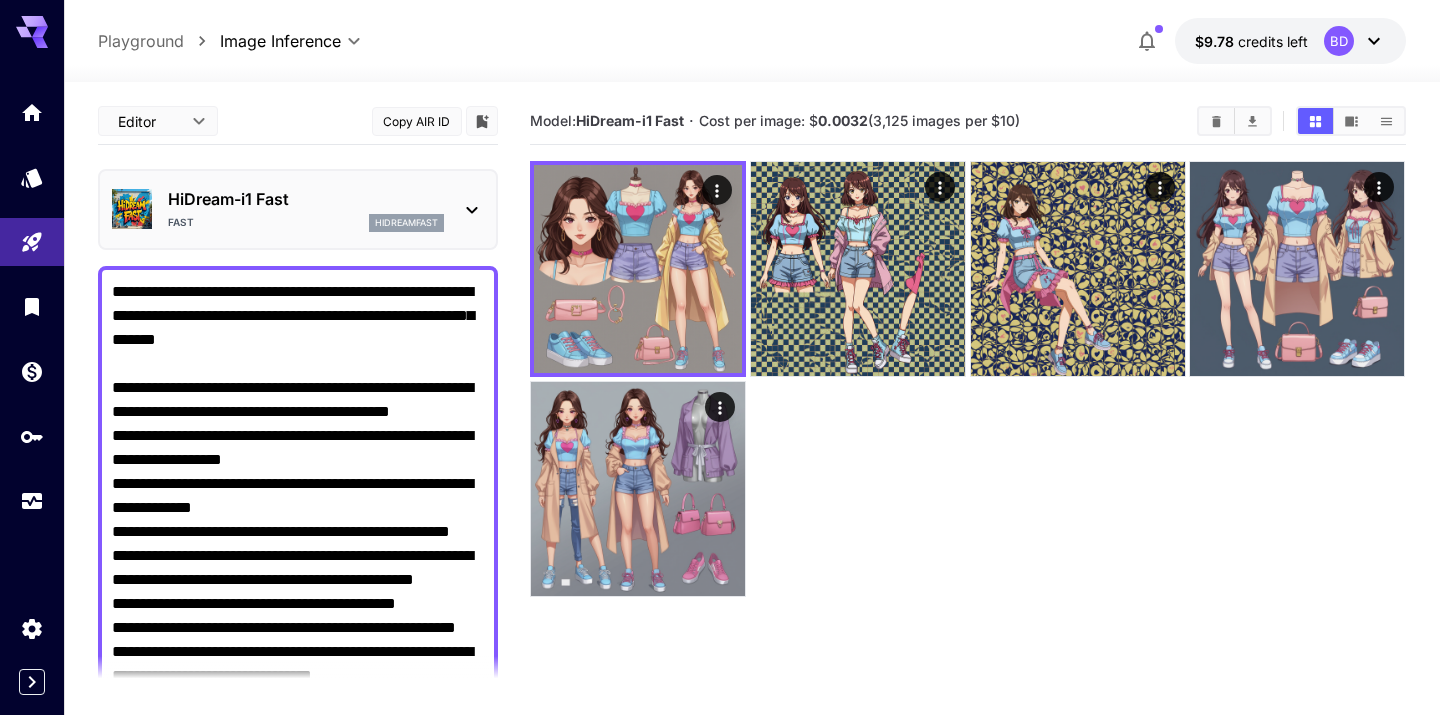 click 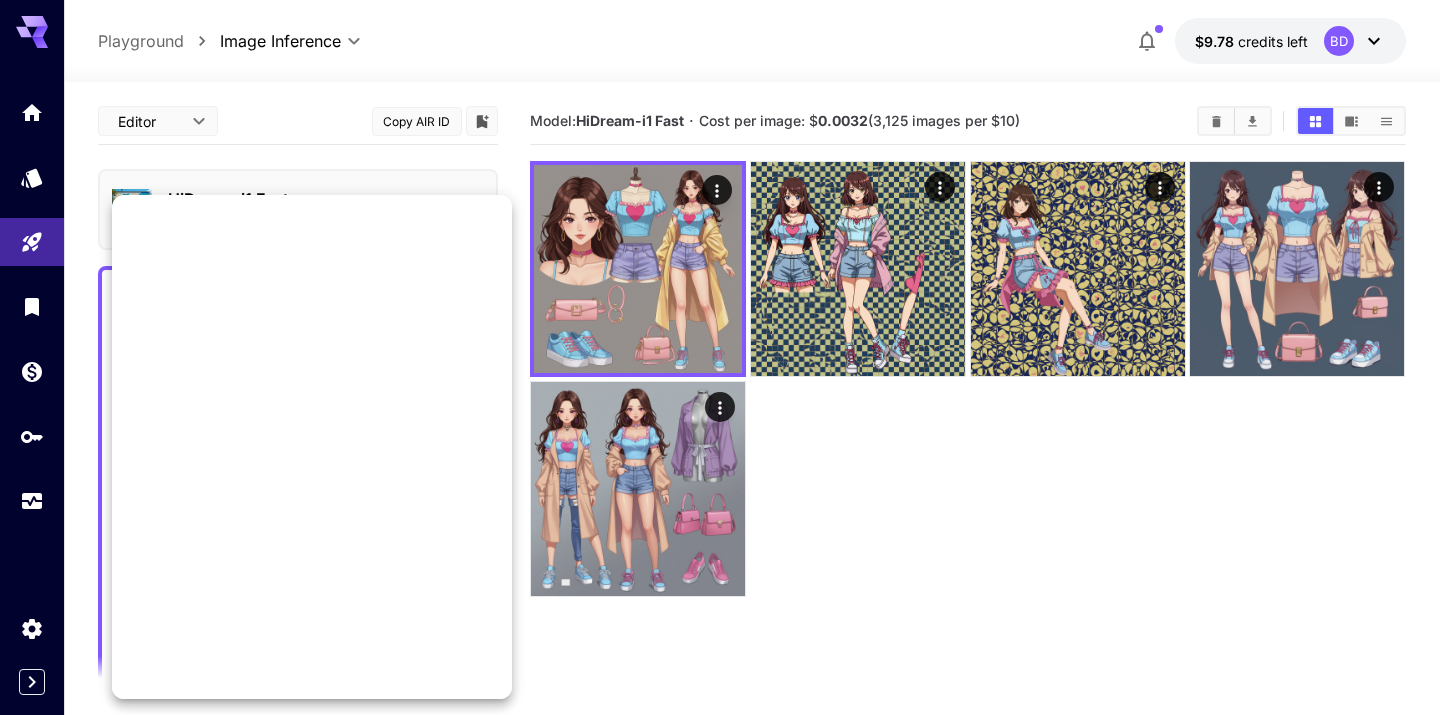 scroll, scrollTop: 1034, scrollLeft: 0, axis: vertical 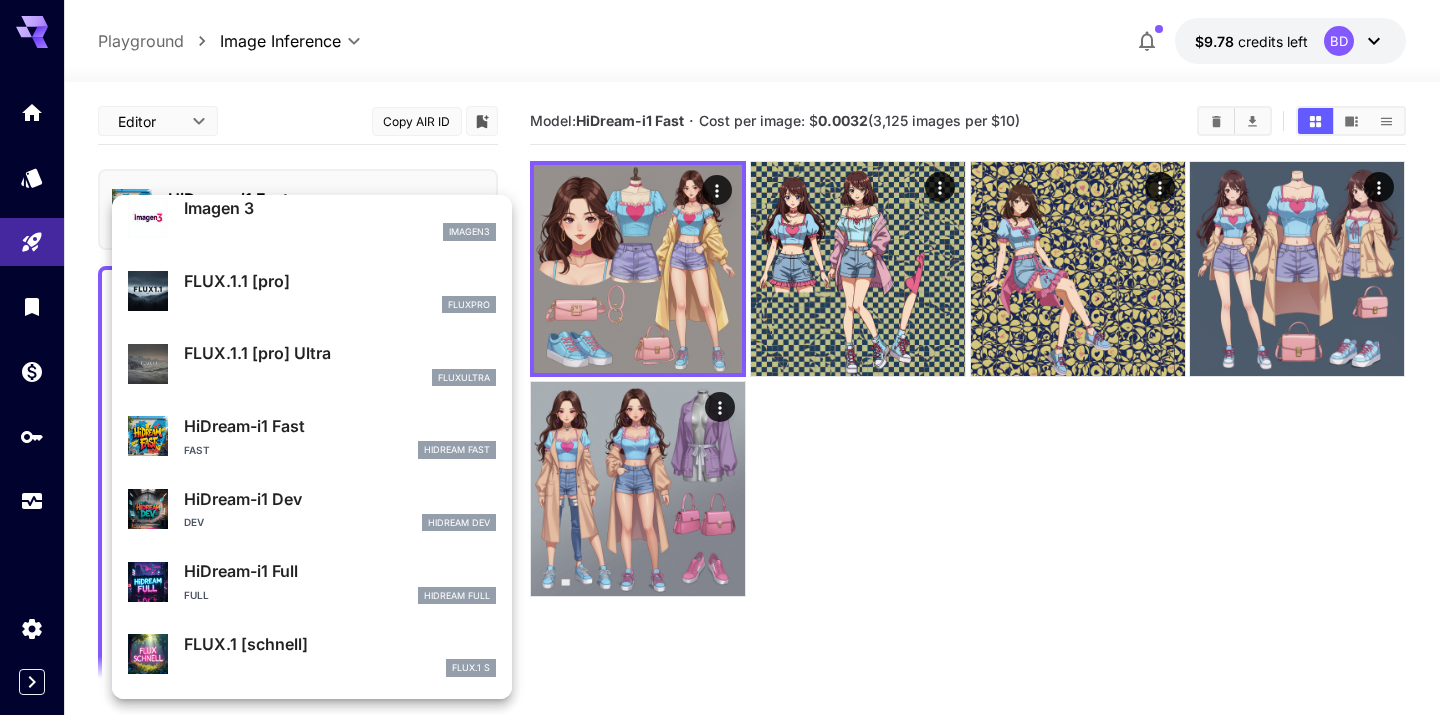 click at bounding box center (720, 357) 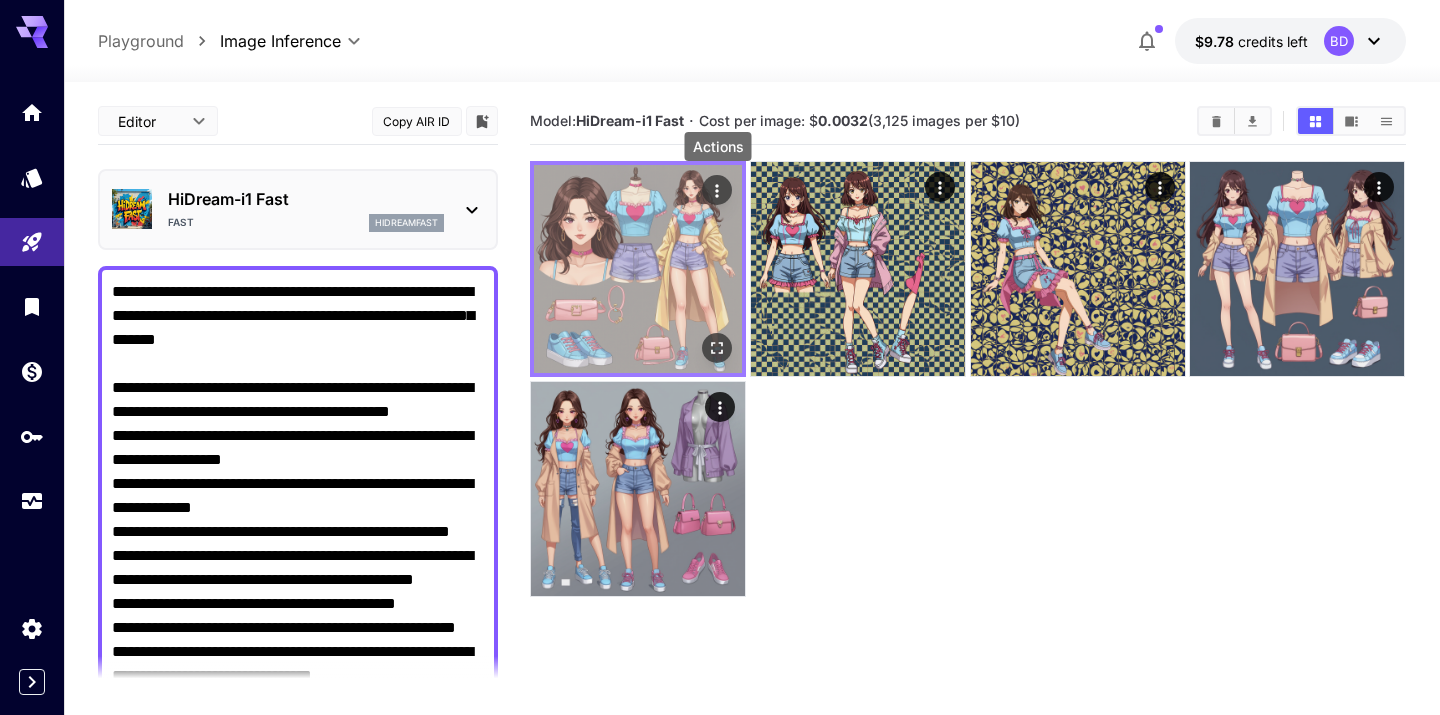 click 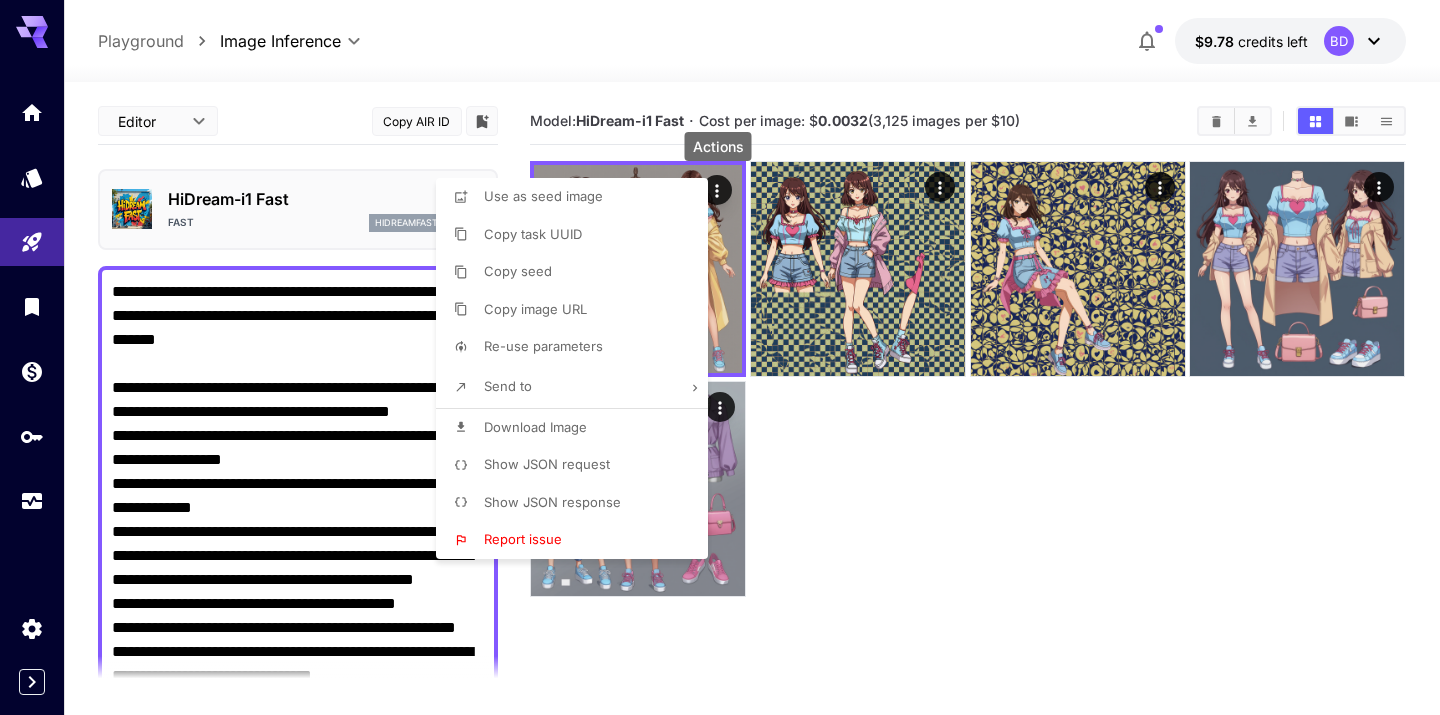 click on "Show JSON request" at bounding box center (547, 464) 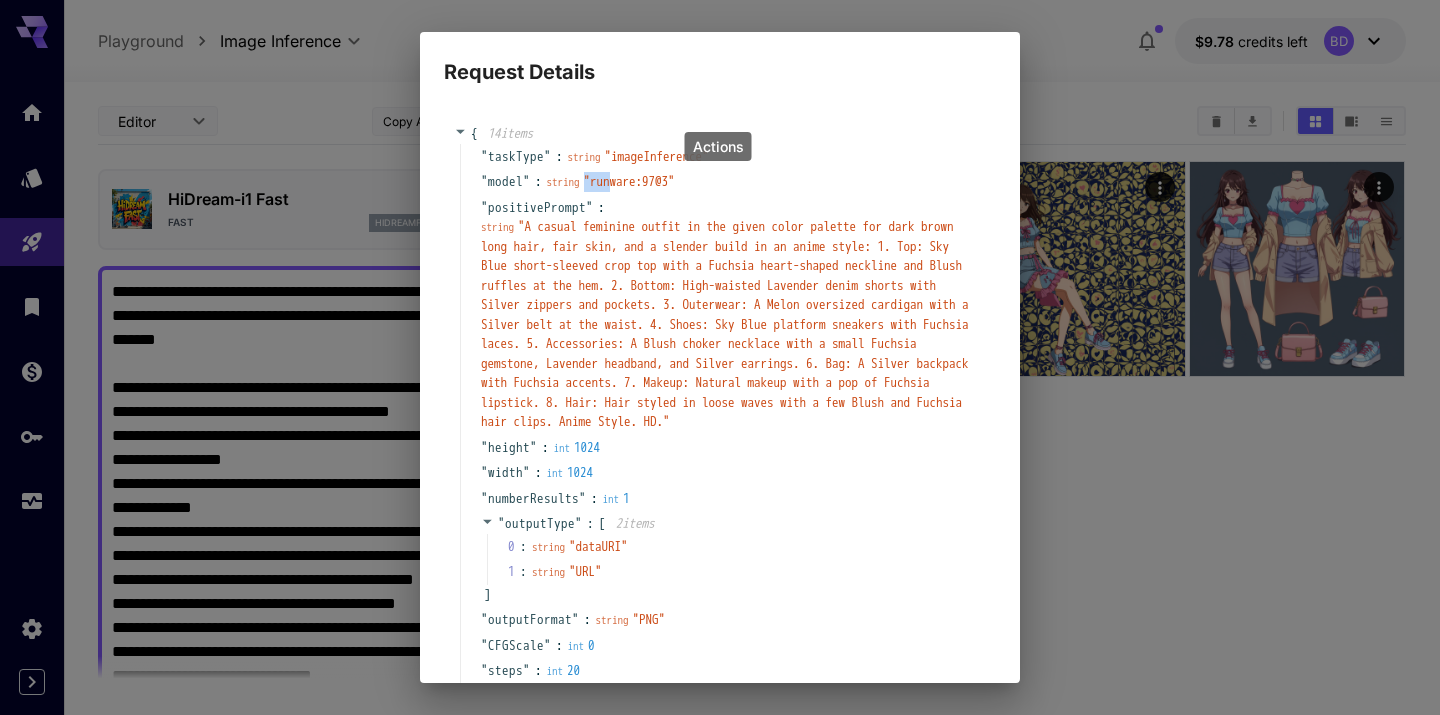 drag, startPoint x: 604, startPoint y: 181, endPoint x: 629, endPoint y: 181, distance: 25 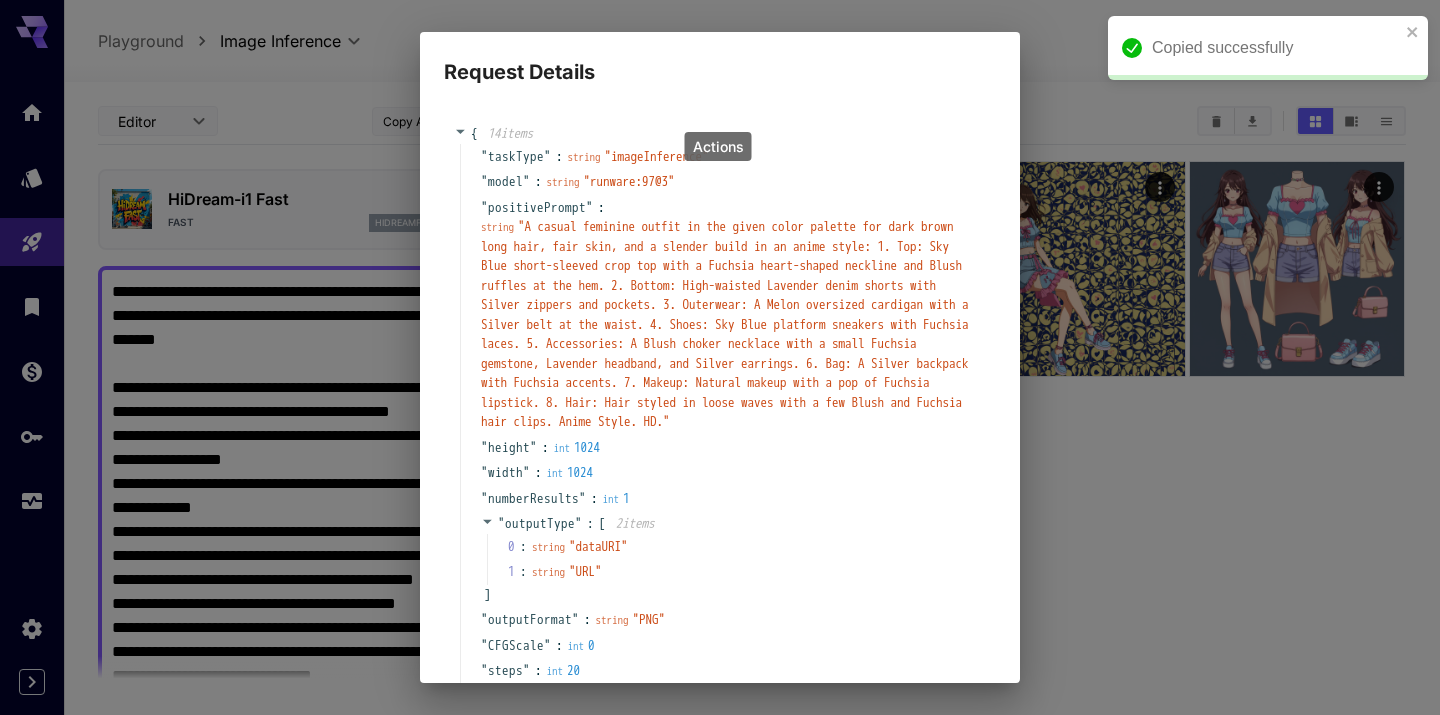 click on "" [MODEL_NAME]:97@3 "" at bounding box center (629, 181) 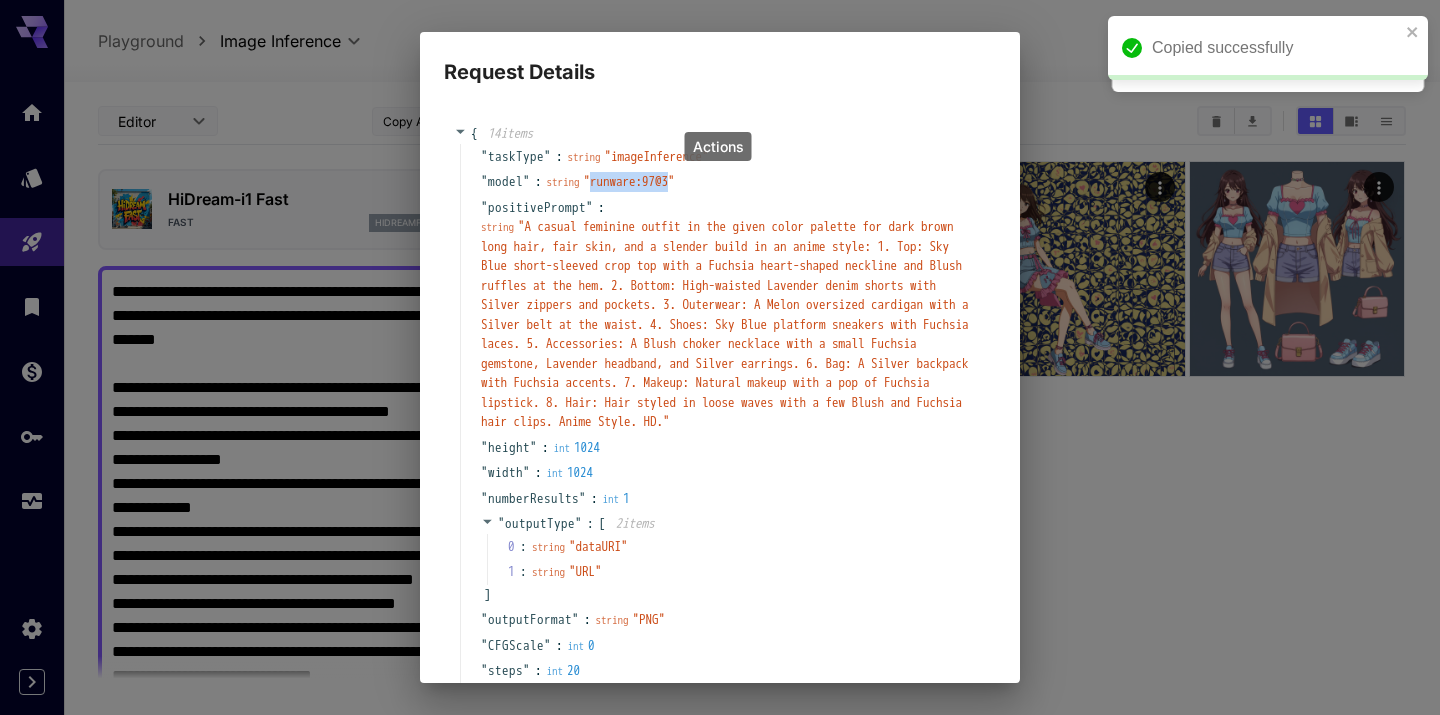 copy on "runware:97@3" 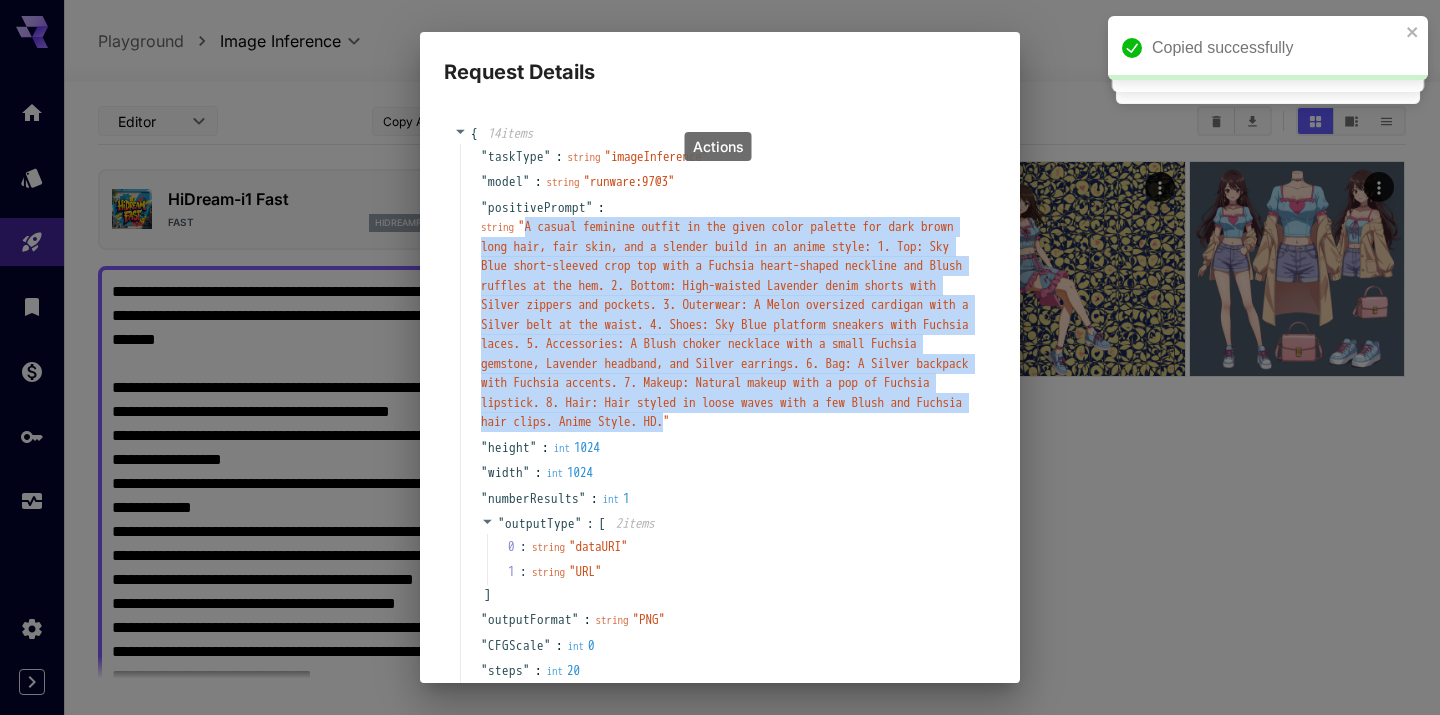 drag, startPoint x: 532, startPoint y: 225, endPoint x: 658, endPoint y: 459, distance: 265.7668 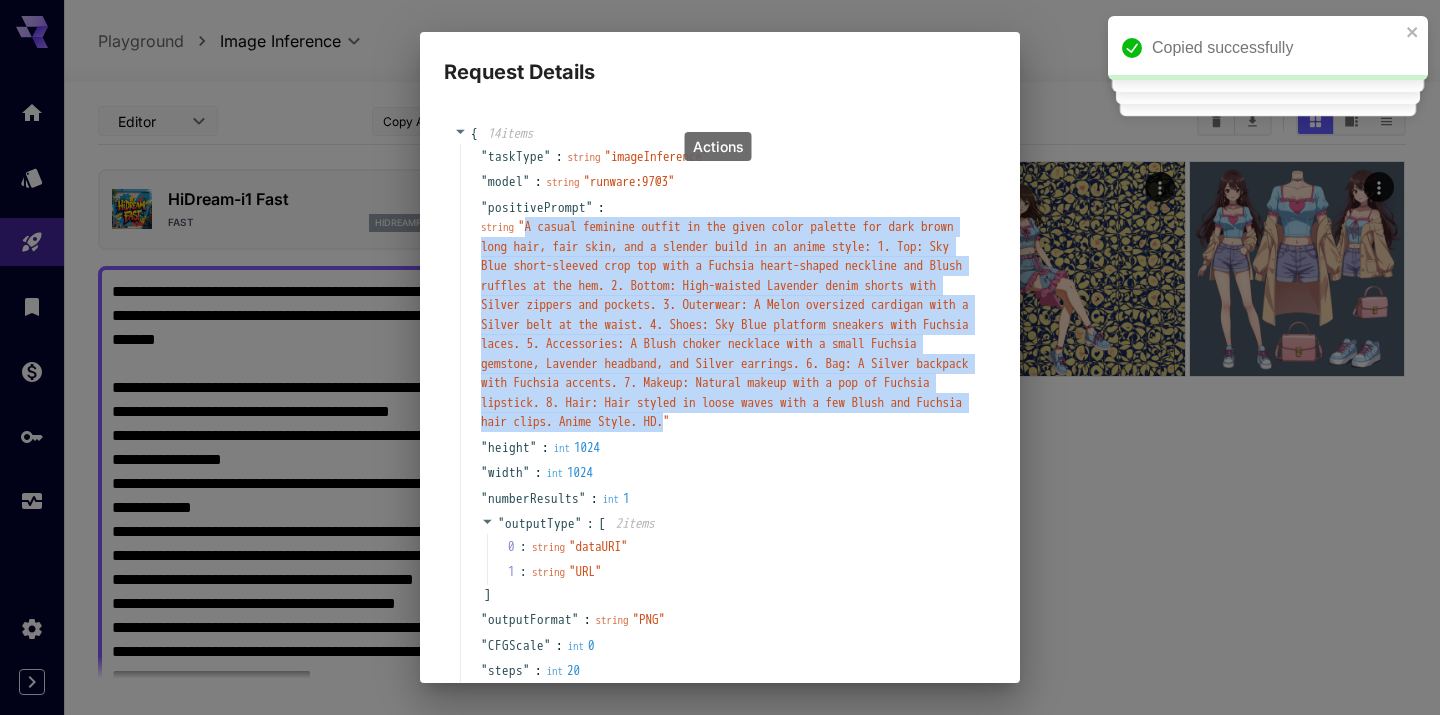 click on "" string " A casual feminine outfit in the given color palette for dark brown long hair, fair skin, and a slender build in an anime style:
1. Top: Sky Blue short-sleeved crop top with a Fuchsia heart-shaped neckline and Blush ruffles at the hem.
2. Bottom: High-waisted Lavender denim shorts with Silver zippers and pockets.
3. Outerwear: A Melon oversized cardigan with a Silver belt at the waist.
4. Shoes: Sky Blue platform sneakers with Fuchsia laces.
5. Accessories: A Blush choker necklace with a small Fuchsia gemstone, Lavender headband, and Silver earrings.
6. Bag: A Silver backpack with Fuchsia accents.
7. Makeup: Natural makeup with a pop of Fuchsia lipstick.
8. Hair: Hair styled in loose waves with a few Blush and Fuchsia hair clips. Anime Style. HD. "" at bounding box center [728, 324] 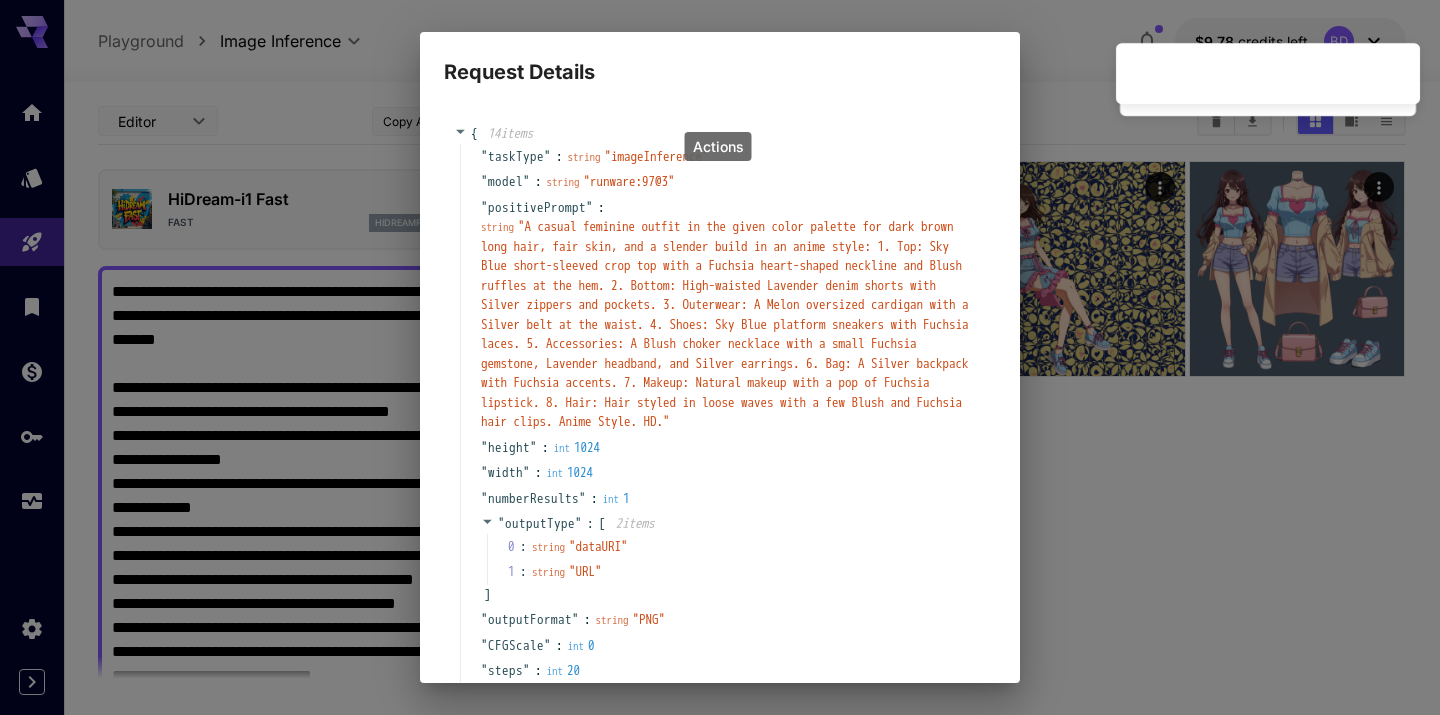 click on "" A casual feminine outfit in the given color palette for dark brown long hair, fair skin, and a slender build in an anime style:
1. Top: Sky Blue short-sleeved crop top with a Fuchsia heart-shaped neckline and Blush ruffles at the hem.
2. Bottom: High-waisted Lavender denim shorts with Silver zippers and pockets.
3. Outerwear: A Melon oversized cardigan with a Silver belt at the waist.
4. Shoes: Sky Blue platform sneakers with Fuchsia laces.
5. Accessories: A Blush choker necklace with a small Fuchsia gemstone, Lavender headband, and Silver earrings.
6. Bag: A Silver backpack with Fuchsia accents.
7. Makeup: Natural makeup with a pop of Fuchsia lipstick.
8. Hair: Hair styled in loose waves with a few Blush and Fuchsia hair clips. Anime Style. HD. "" at bounding box center (725, 324) 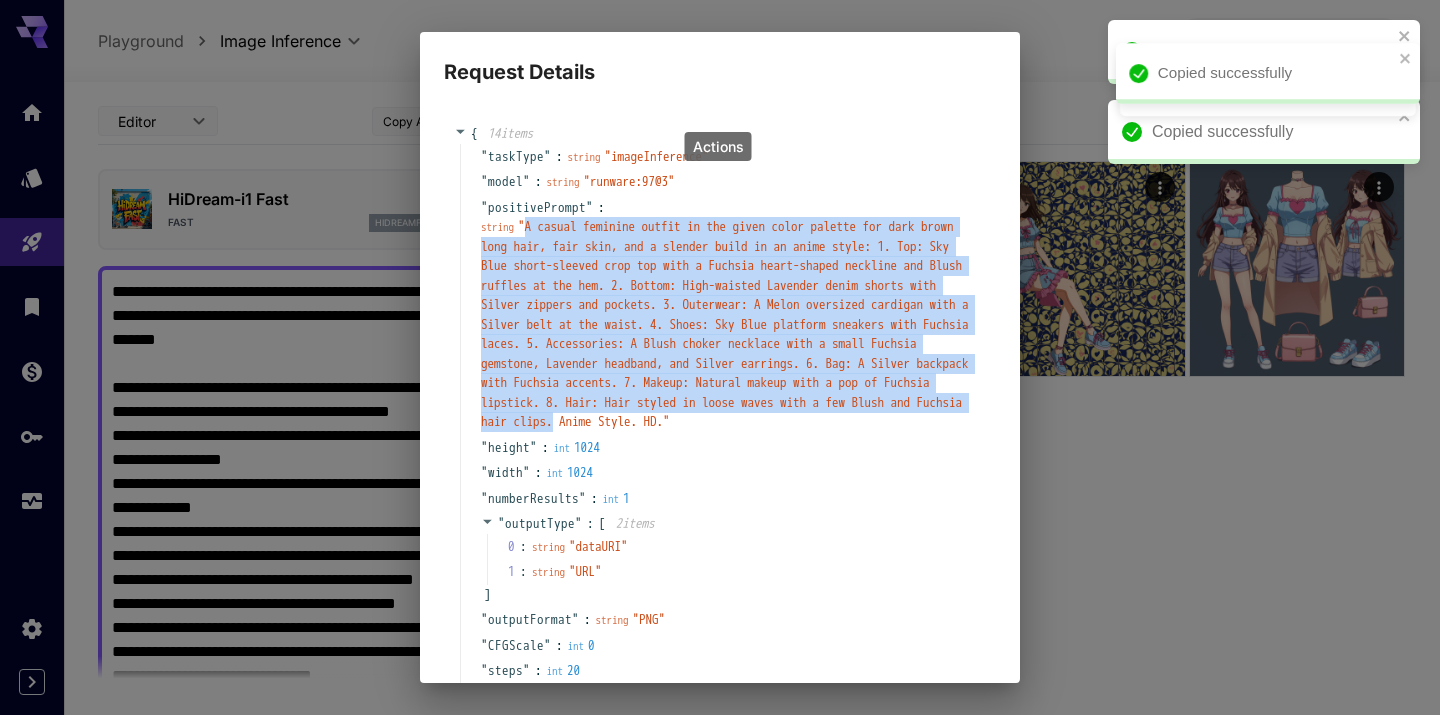 drag, startPoint x: 526, startPoint y: 463, endPoint x: 529, endPoint y: 231, distance: 232.0194 